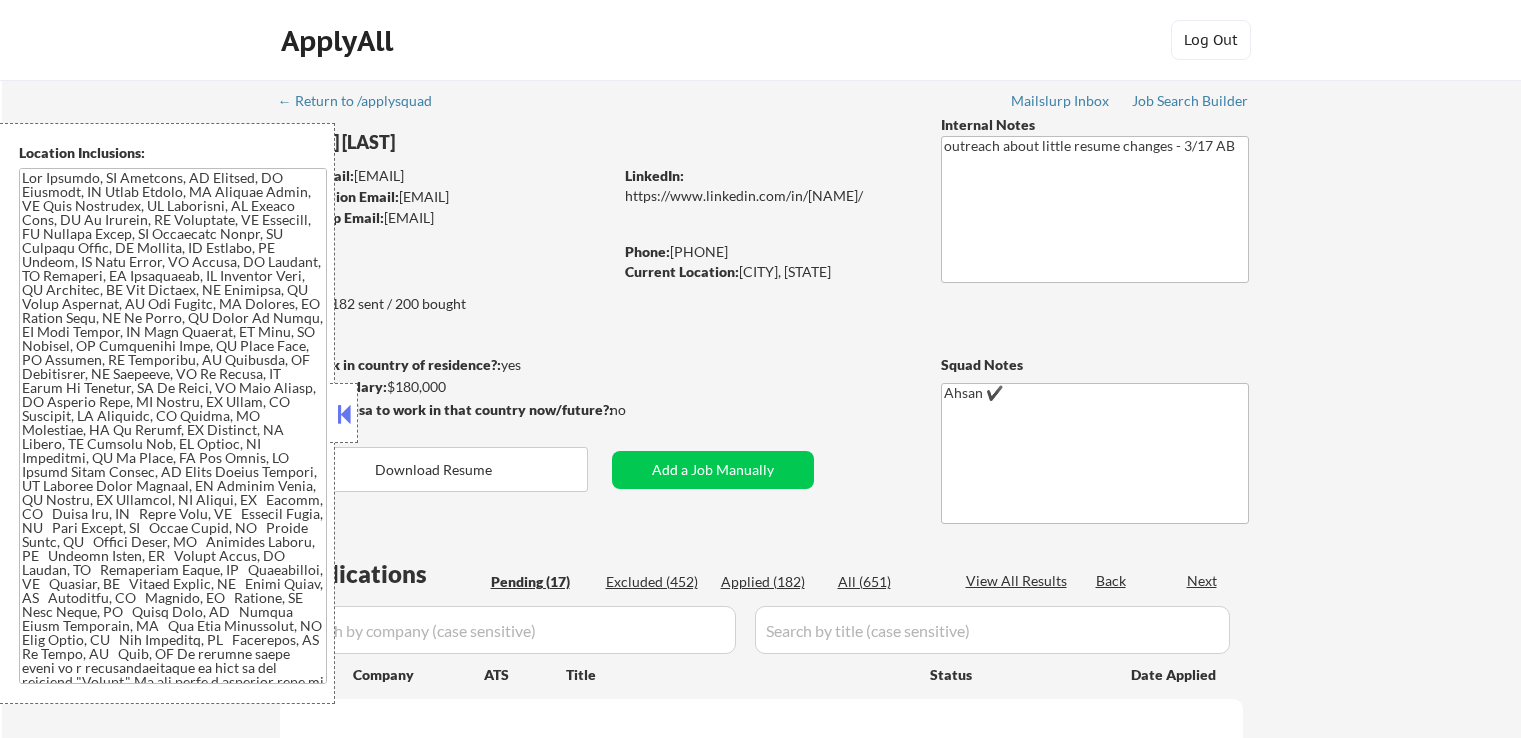 scroll, scrollTop: 0, scrollLeft: 0, axis: both 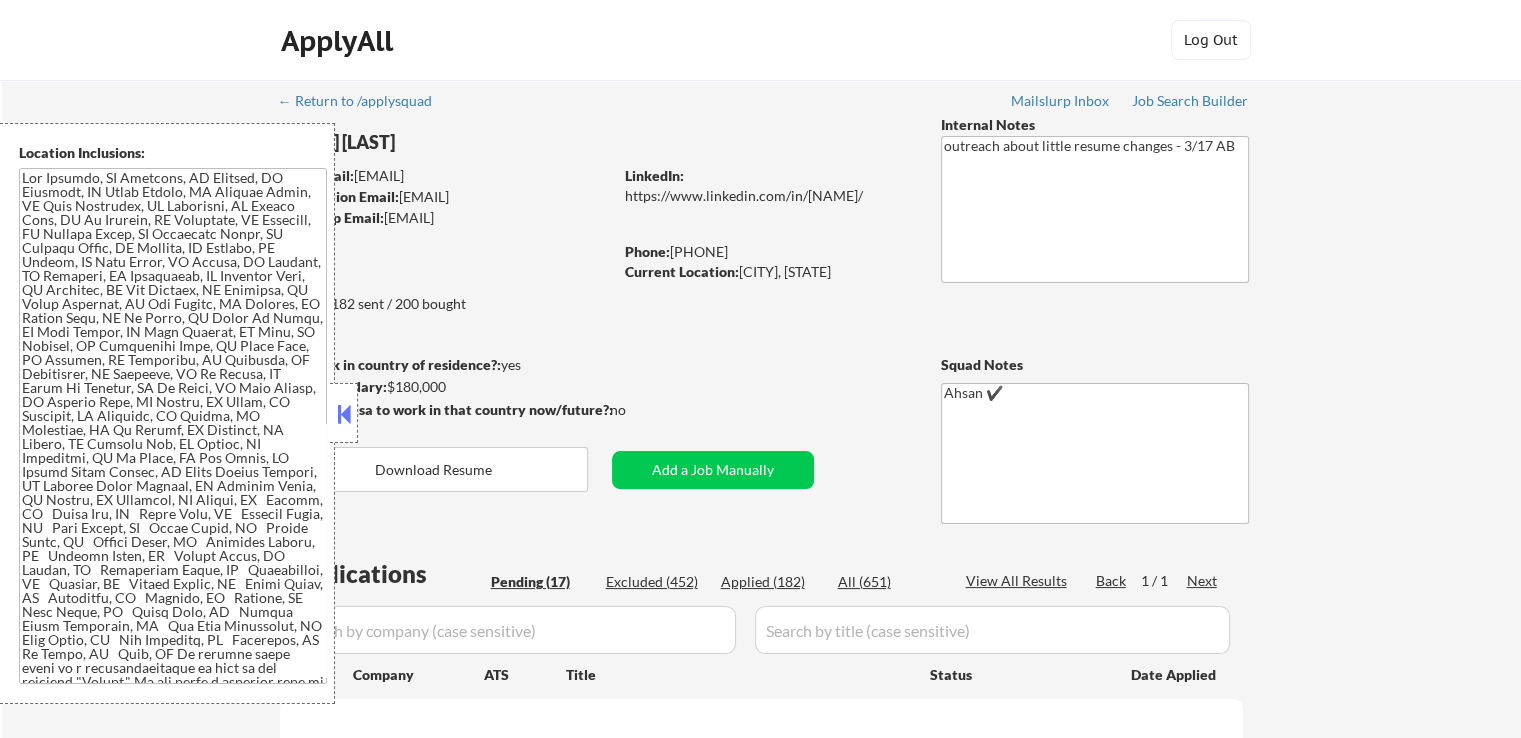 select on ""pending"" 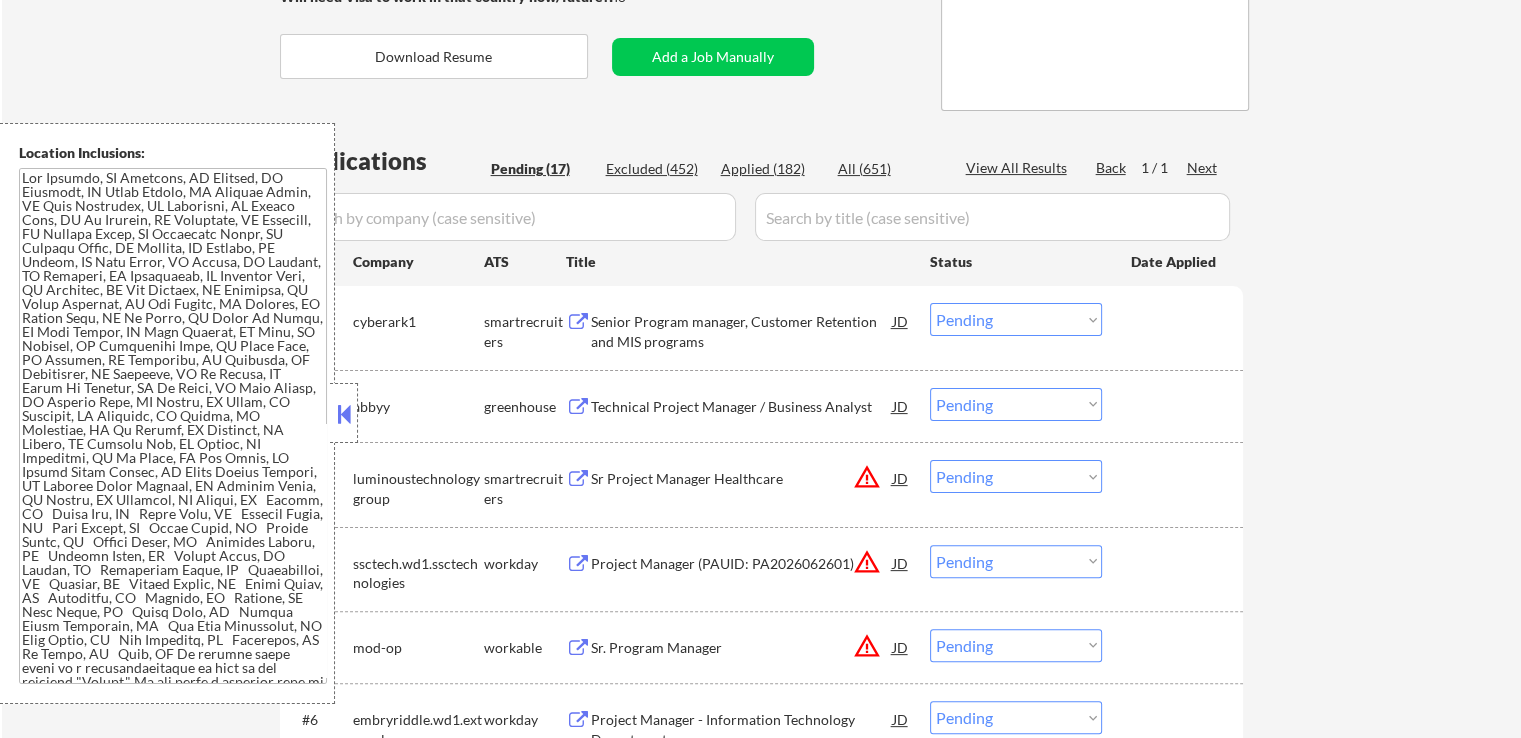 scroll, scrollTop: 500, scrollLeft: 0, axis: vertical 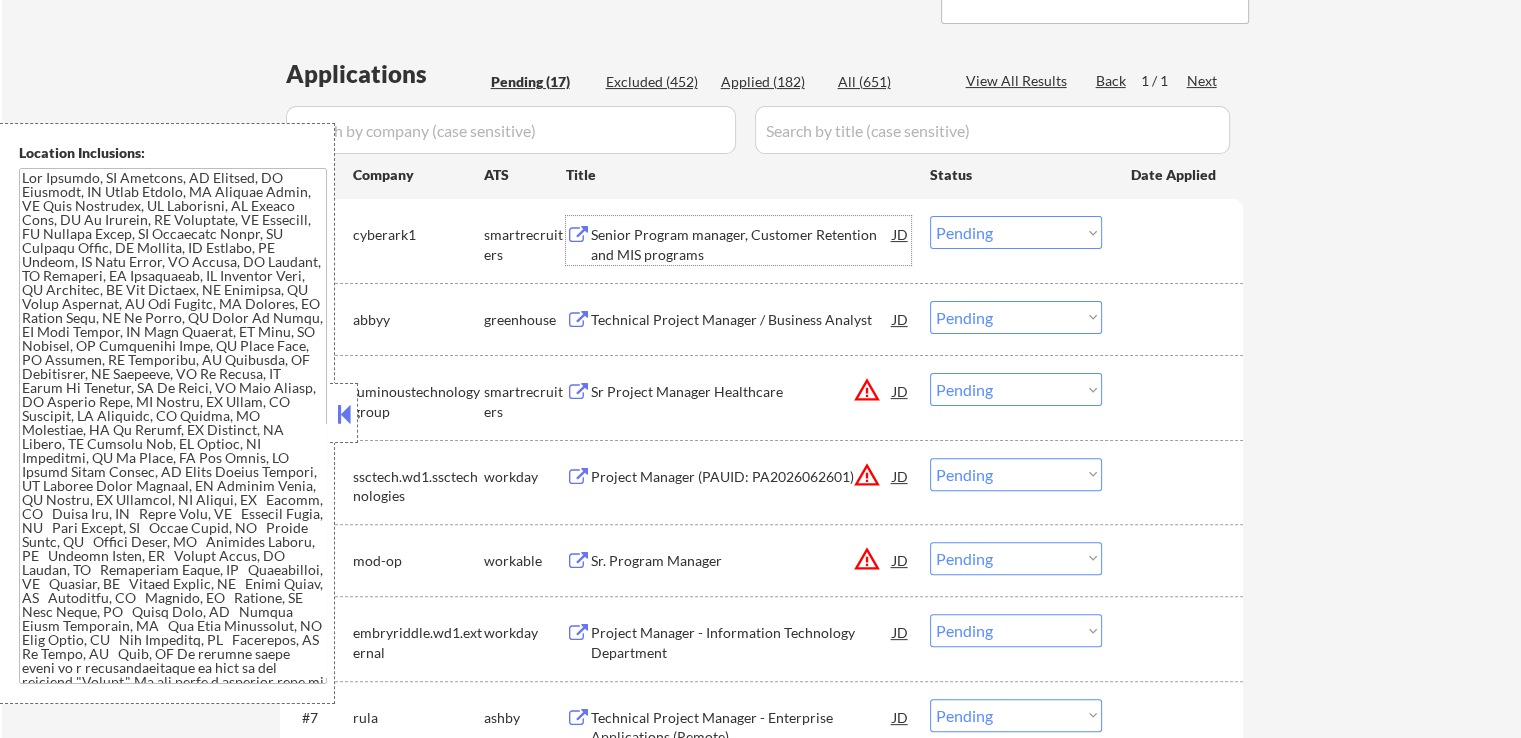 click on "Senior Program manager, Customer Retention and MIS programs" at bounding box center (742, 244) 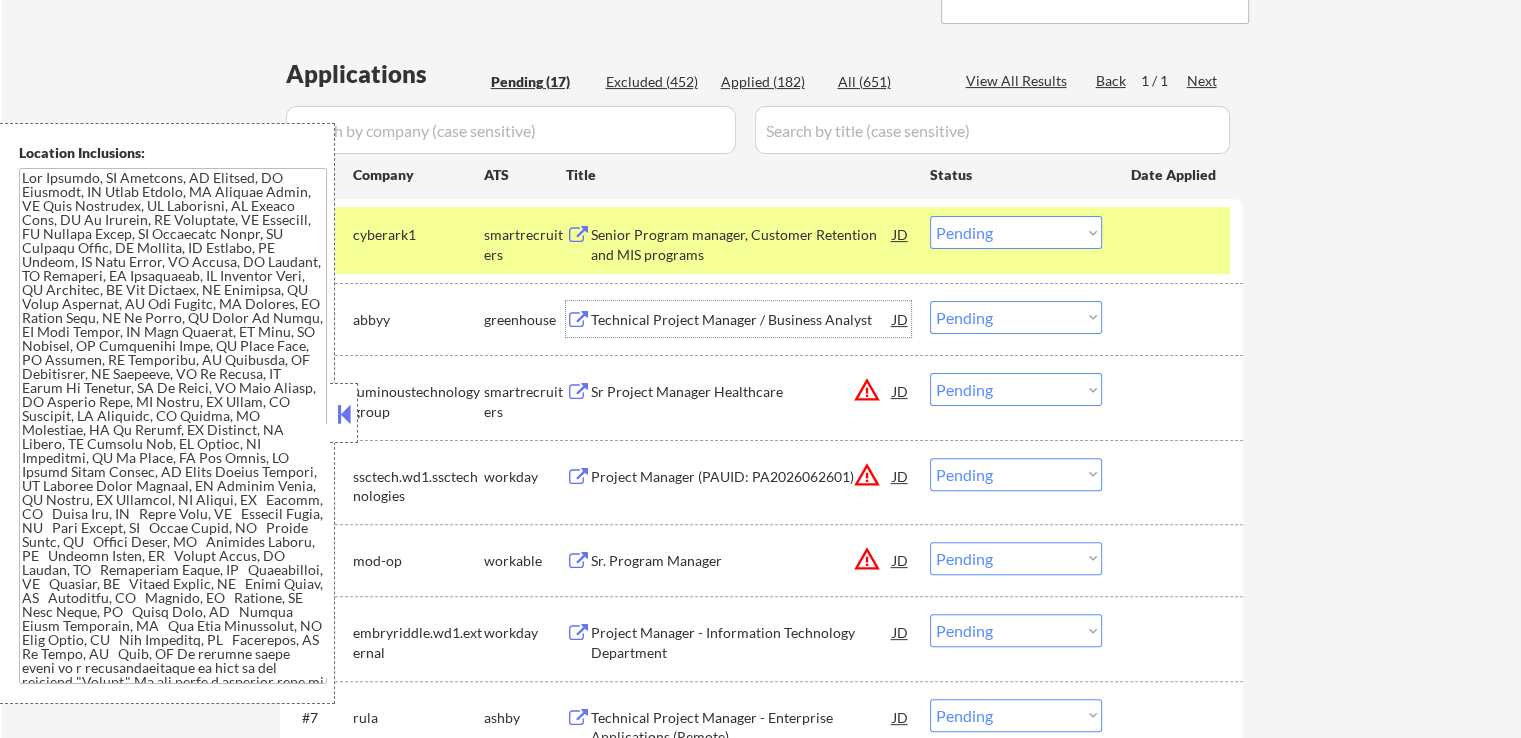 click on "Technical Project Manager / Business Analyst" at bounding box center [742, 320] 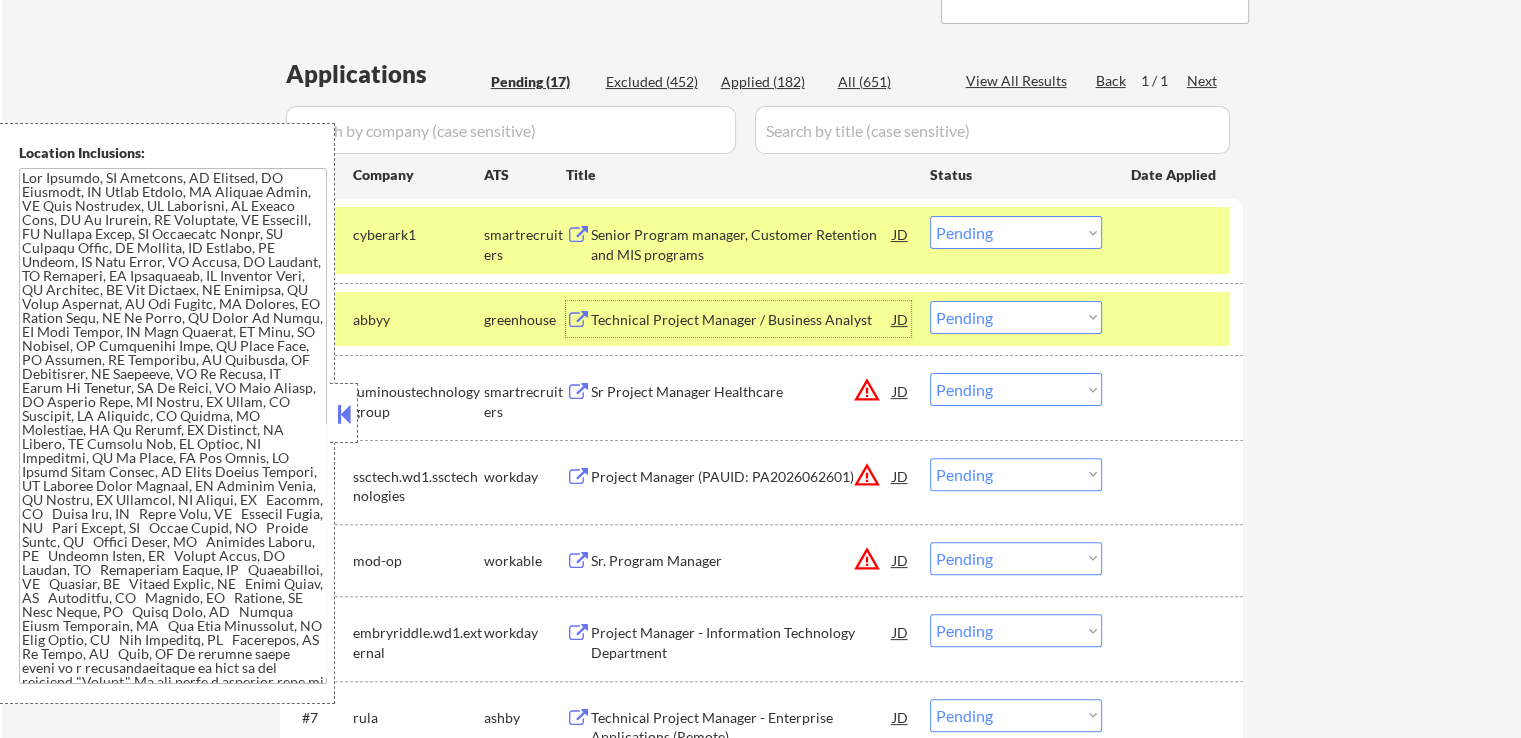 click on "Choose an option... Pending Applied Excluded (Questions) Excluded (Expired) Excluded (Location) Excluded (Bad Match) Excluded (Blocklist) Excluded (Salary) Excluded (Other)" at bounding box center [1016, 232] 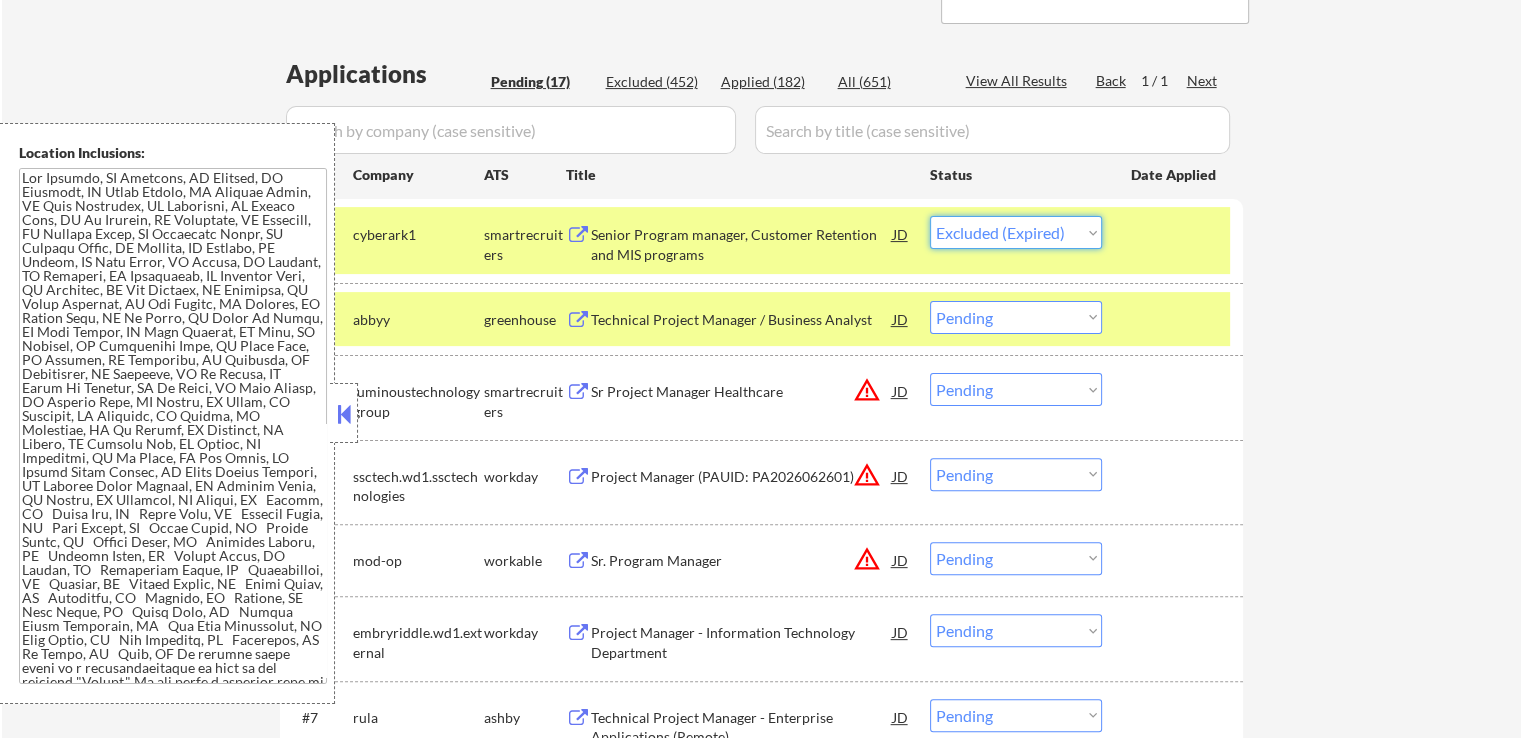 click on "Choose an option... Pending Applied Excluded (Questions) Excluded (Expired) Excluded (Location) Excluded (Bad Match) Excluded (Blocklist) Excluded (Salary) Excluded (Other)" at bounding box center [1016, 232] 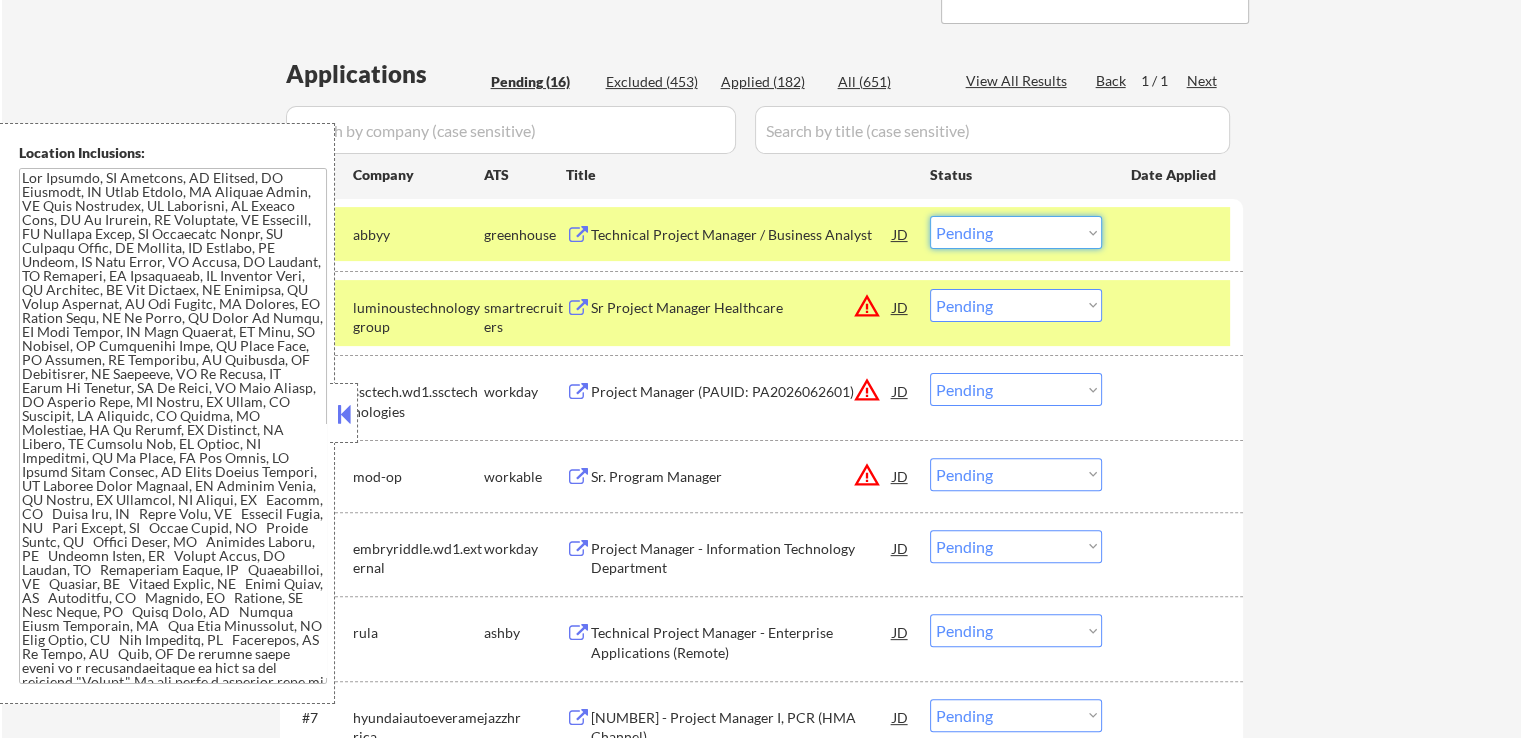 click on "Choose an option... Pending Applied Excluded (Questions) Excluded (Expired) Excluded (Location) Excluded (Bad Match) Excluded (Blocklist) Excluded (Salary) Excluded (Other)" at bounding box center (1016, 232) 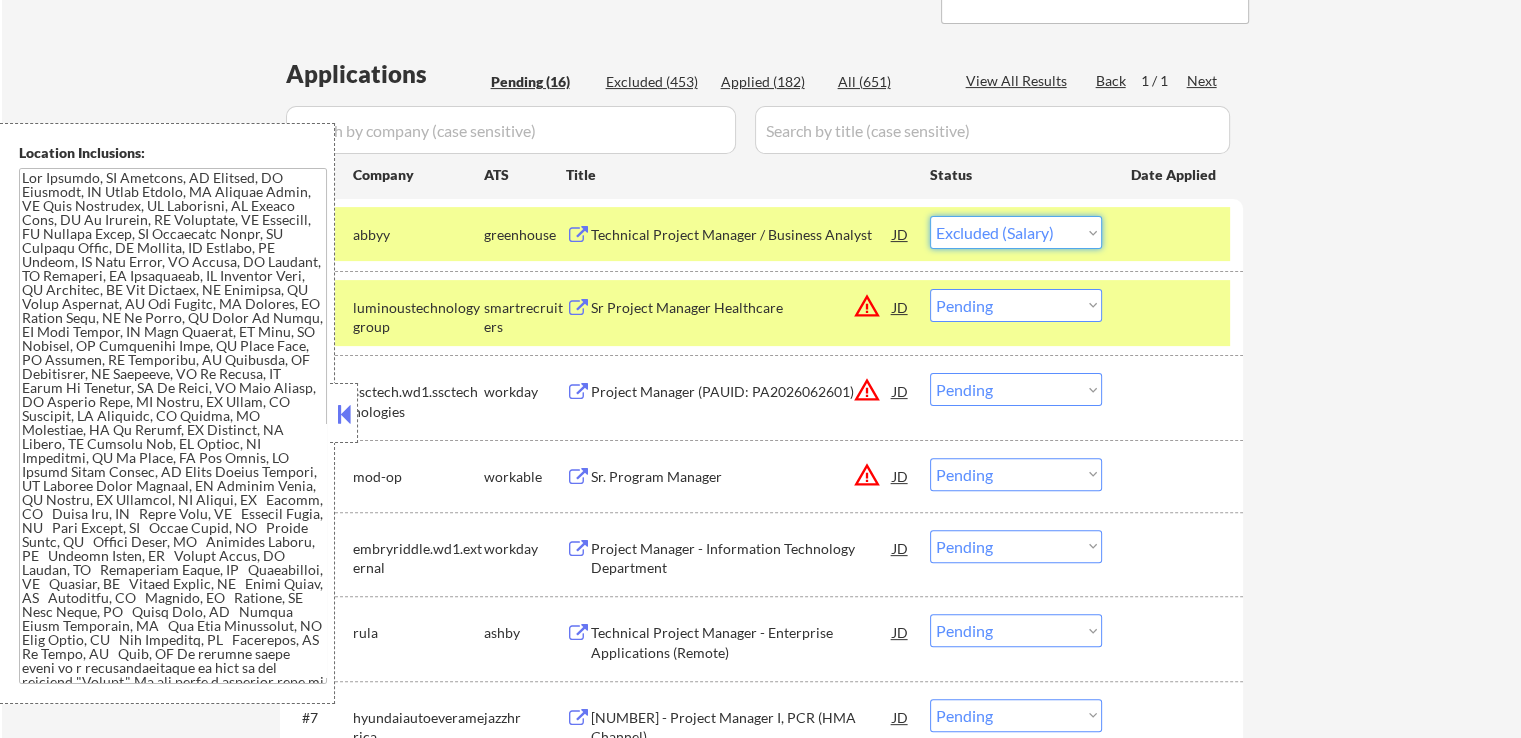 click on "Choose an option... Pending Applied Excluded (Questions) Excluded (Expired) Excluded (Location) Excluded (Bad Match) Excluded (Blocklist) Excluded (Salary) Excluded (Other)" at bounding box center (1016, 232) 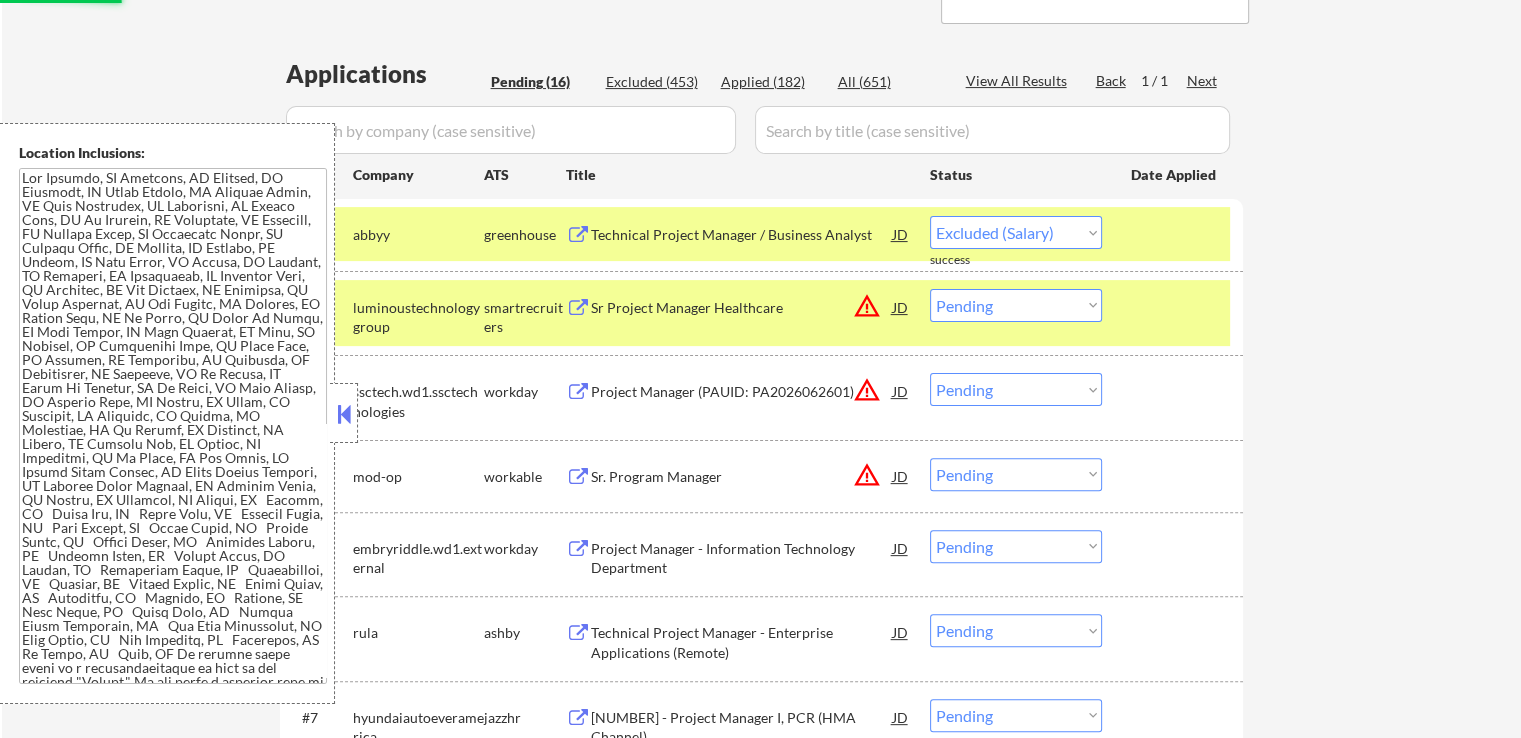 select on ""pending"" 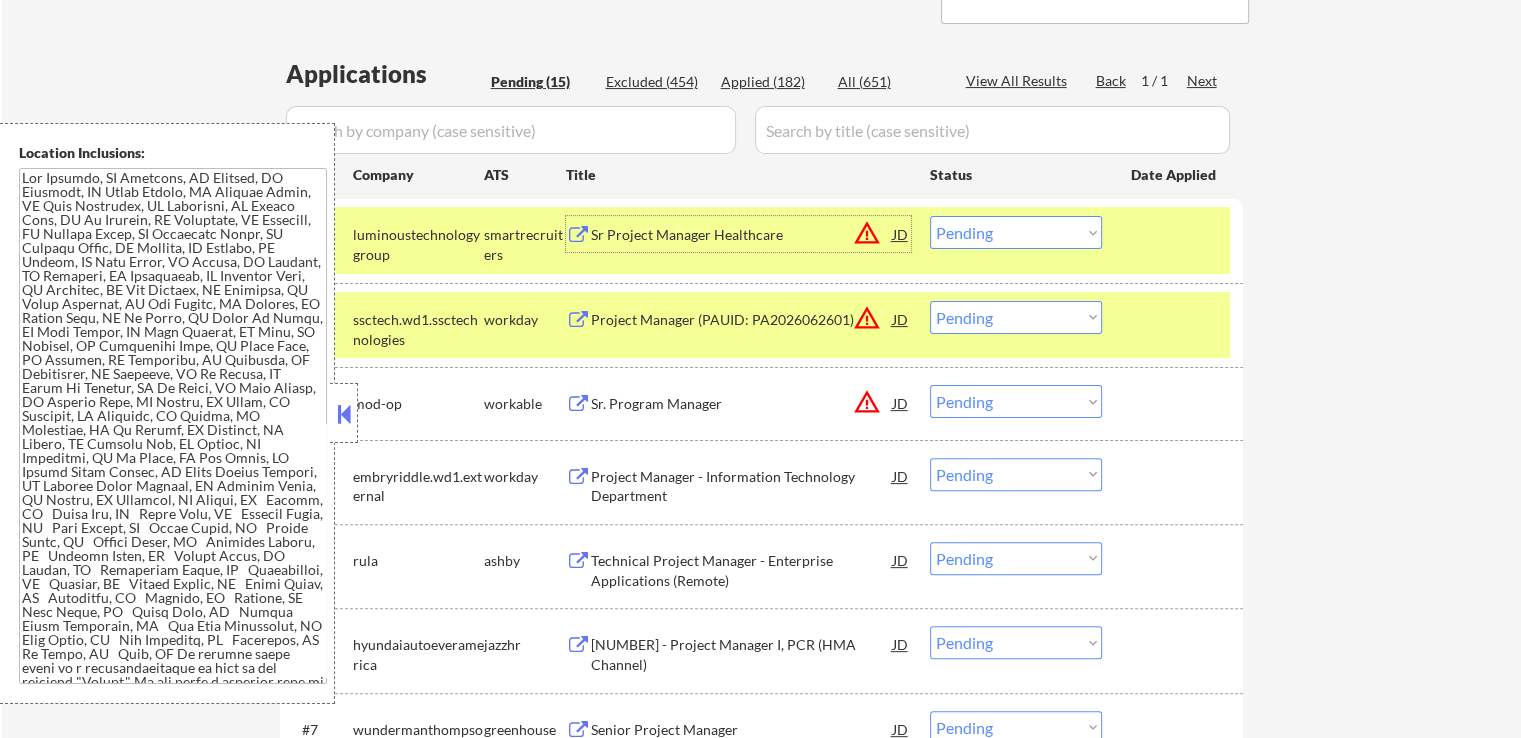 click on "Sr Project Manager Healthcare" at bounding box center (742, 235) 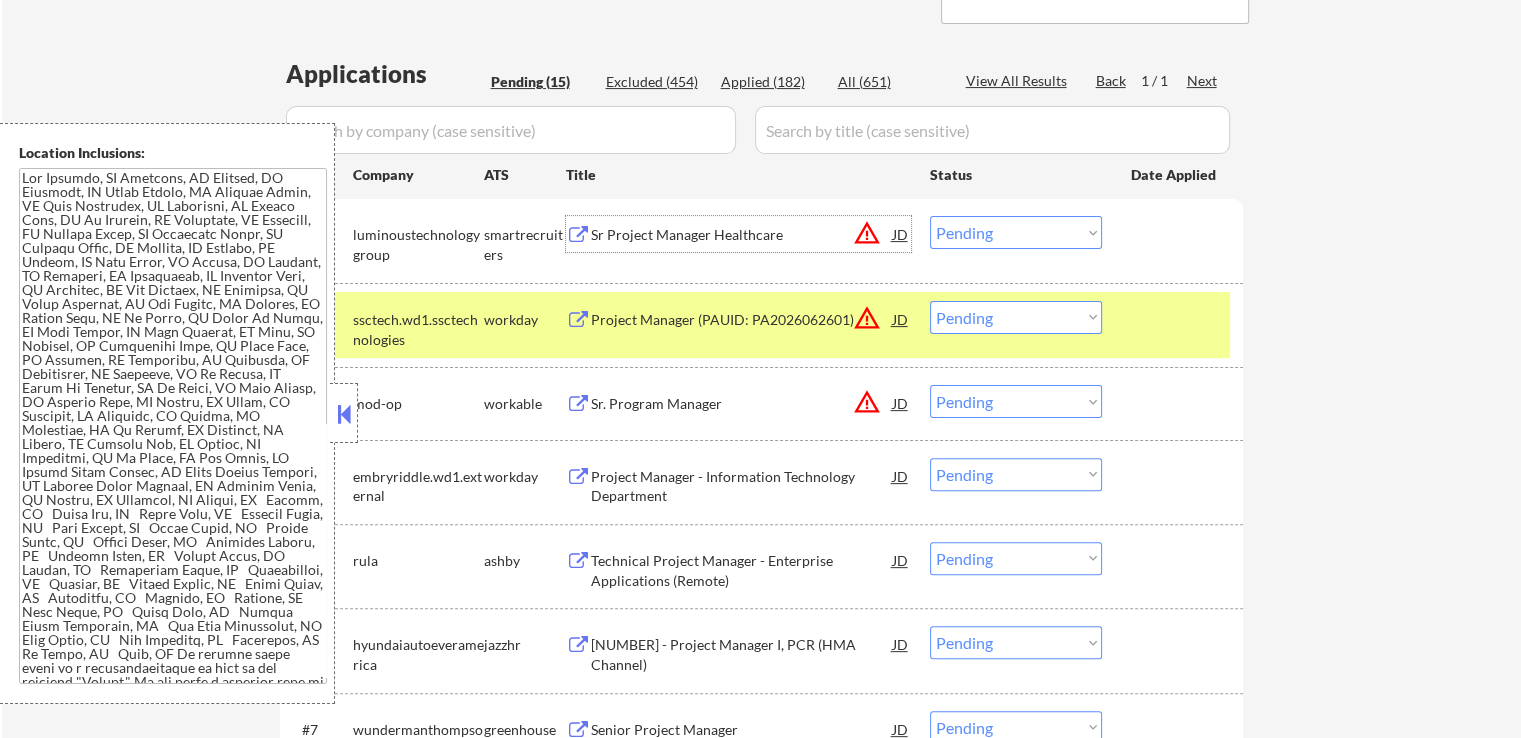 click on "Choose an option... Pending Applied Excluded (Questions) Excluded (Expired) Excluded (Location) Excluded (Bad Match) Excluded (Blocklist) Excluded (Salary) Excluded (Other)" at bounding box center (1016, 317) 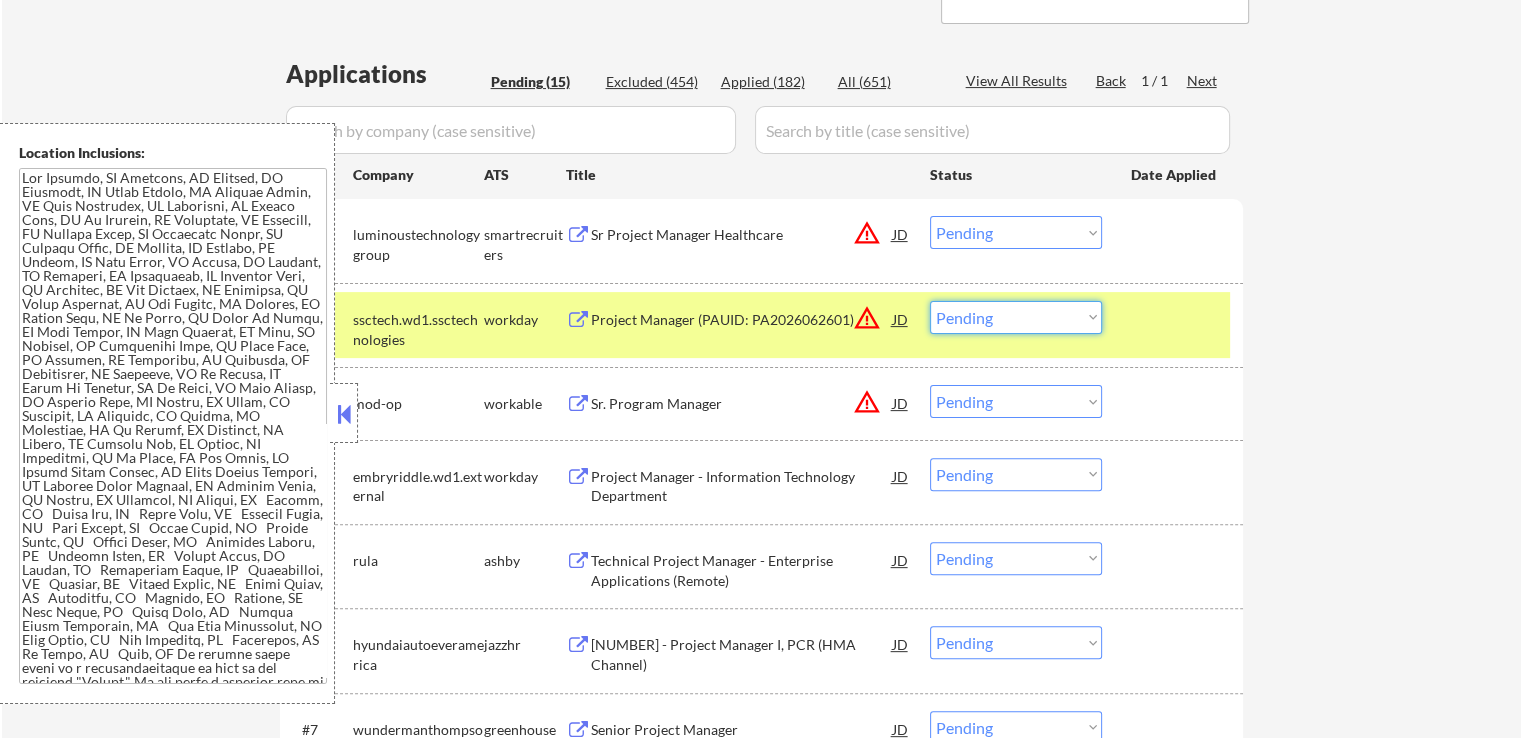 click on "Project Manager (PAUID: PA2026062601)" at bounding box center (742, 319) 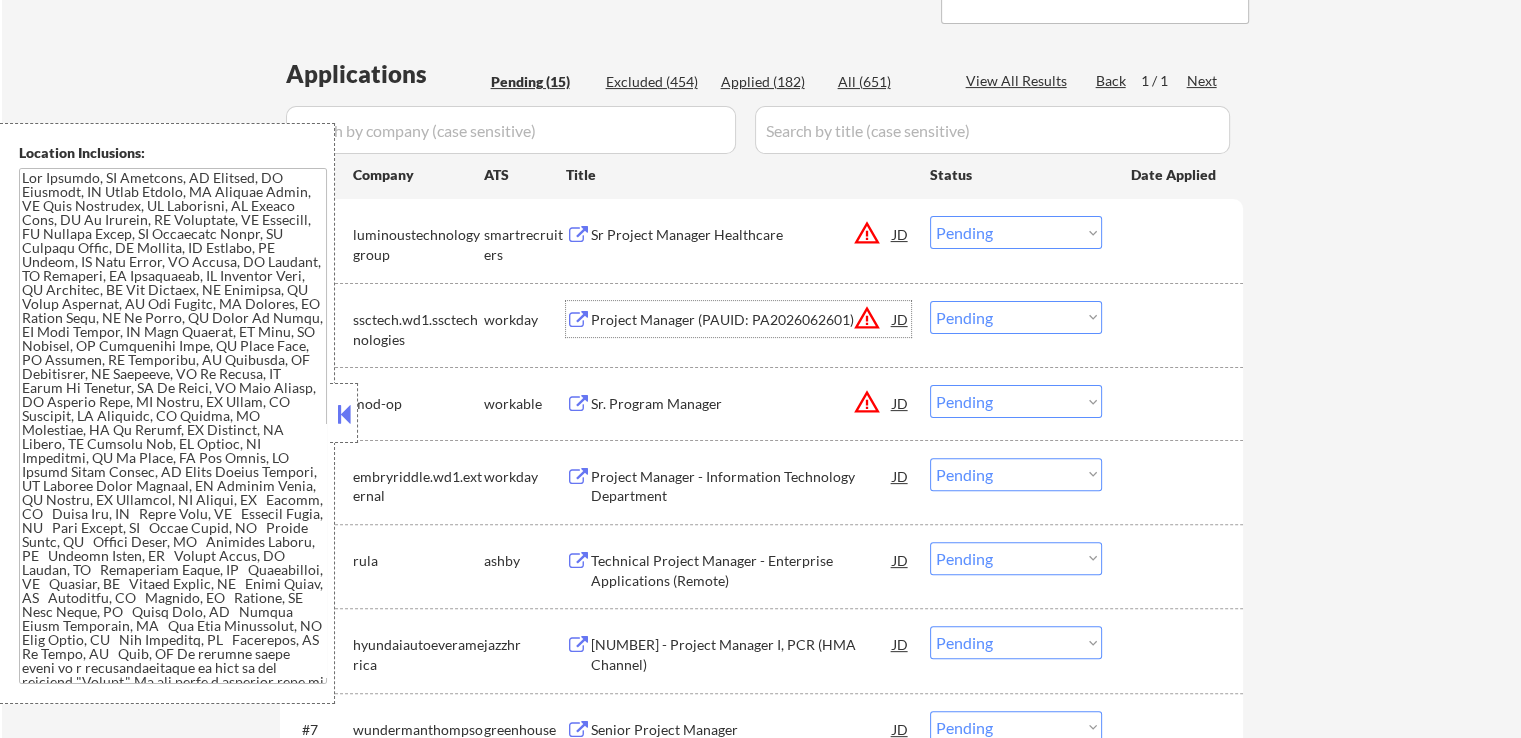 drag, startPoint x: 949, startPoint y: 317, endPoint x: 952, endPoint y: 329, distance: 12.369317 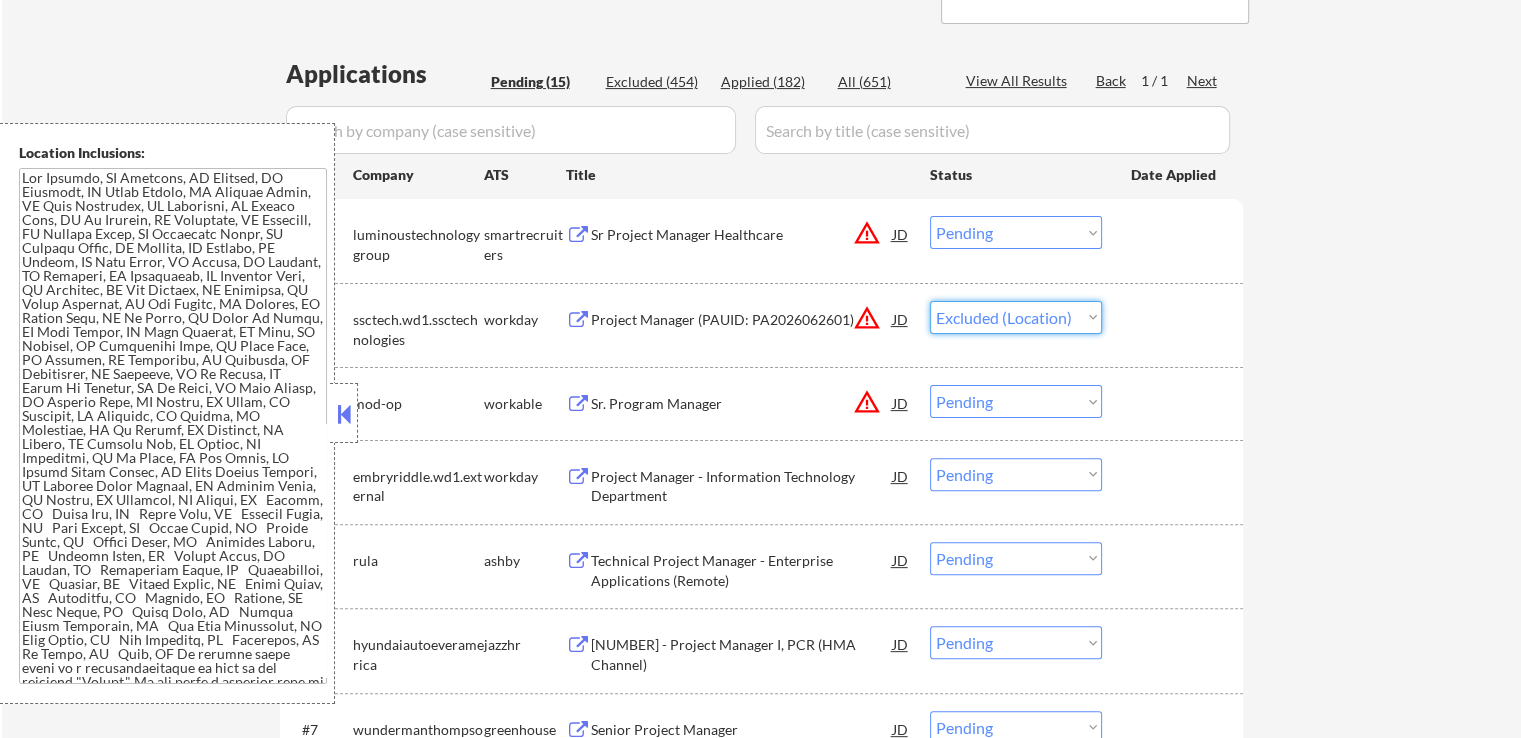 click on "Choose an option... Pending Applied Excluded (Questions) Excluded (Expired) Excluded (Location) Excluded (Bad Match) Excluded (Blocklist) Excluded (Salary) Excluded (Other)" at bounding box center (1016, 317) 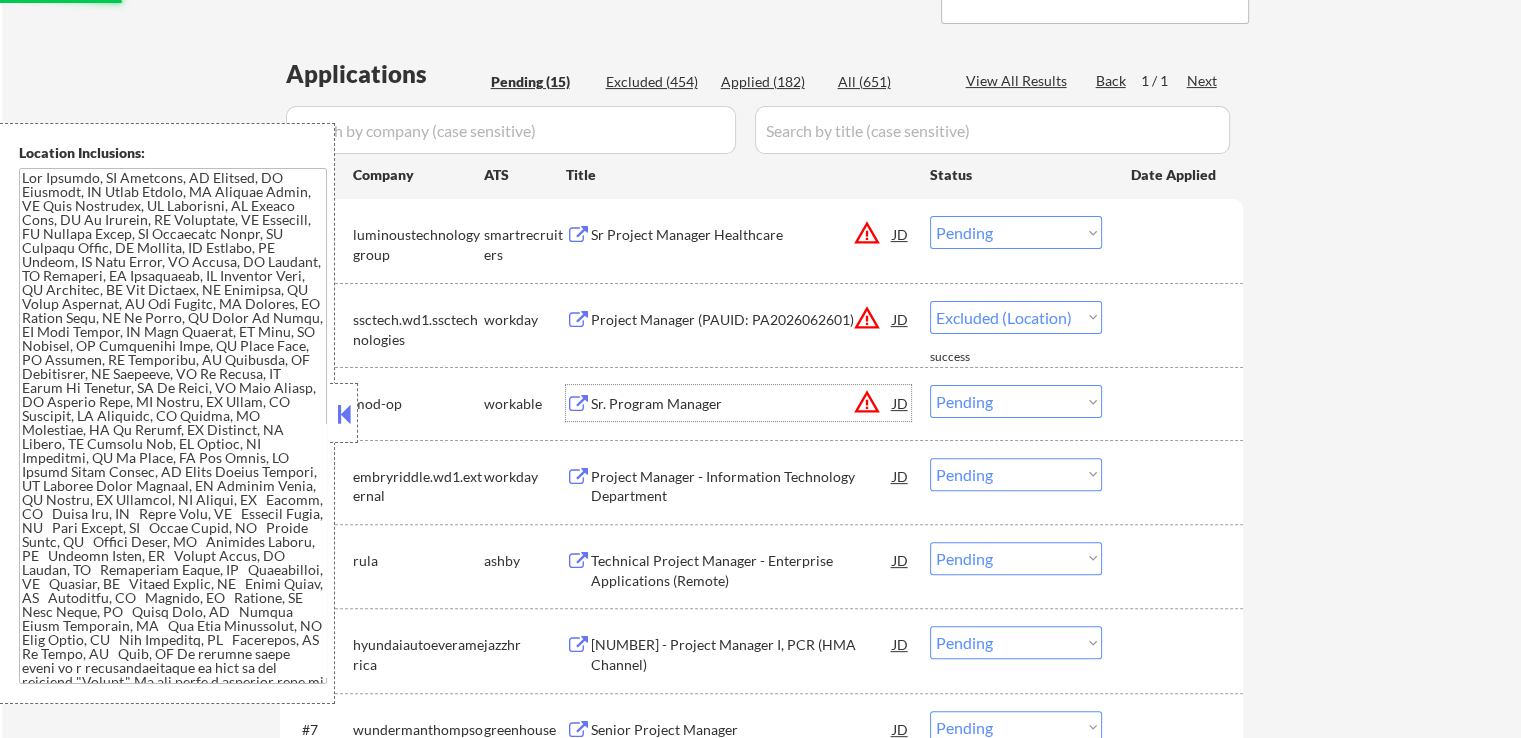 click on "Sr. Program Manager" at bounding box center [742, 404] 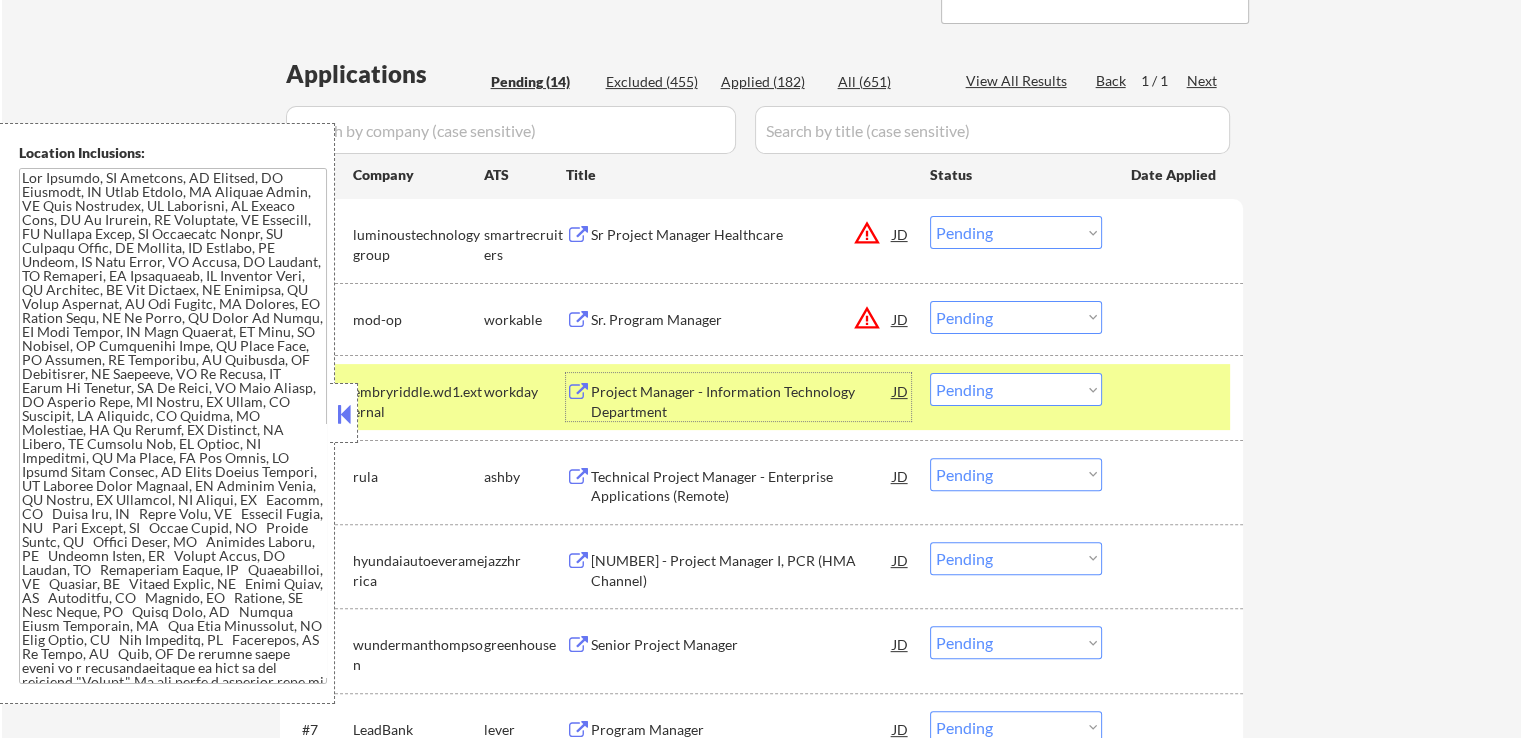 click on "Choose an option... Pending Applied Excluded (Questions) Excluded (Expired) Excluded (Location) Excluded (Bad Match) Excluded (Blocklist) Excluded (Salary) Excluded (Other)" at bounding box center [1016, 317] 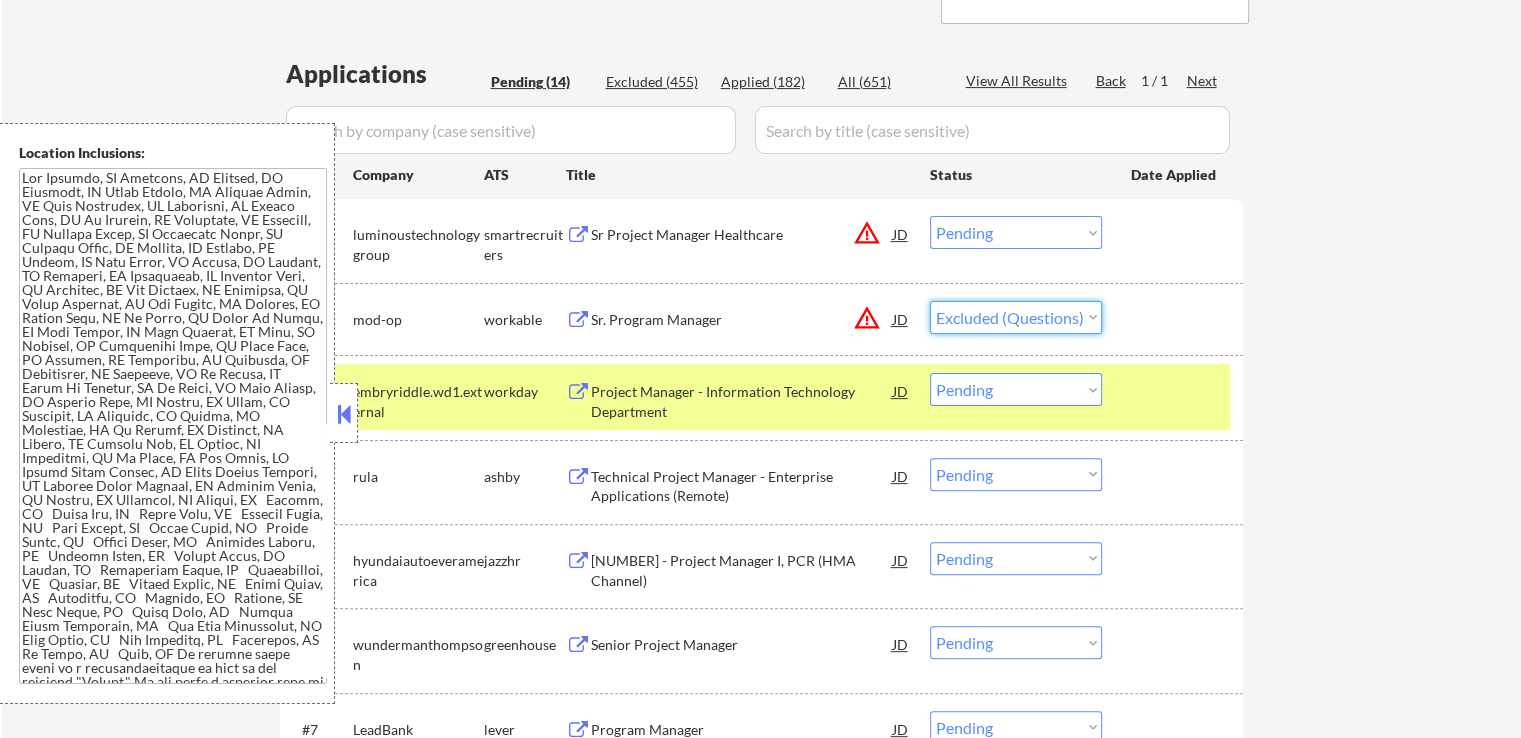 click on "Choose an option... Pending Applied Excluded (Questions) Excluded (Expired) Excluded (Location) Excluded (Bad Match) Excluded (Blocklist) Excluded (Salary) Excluded (Other)" at bounding box center (1016, 317) 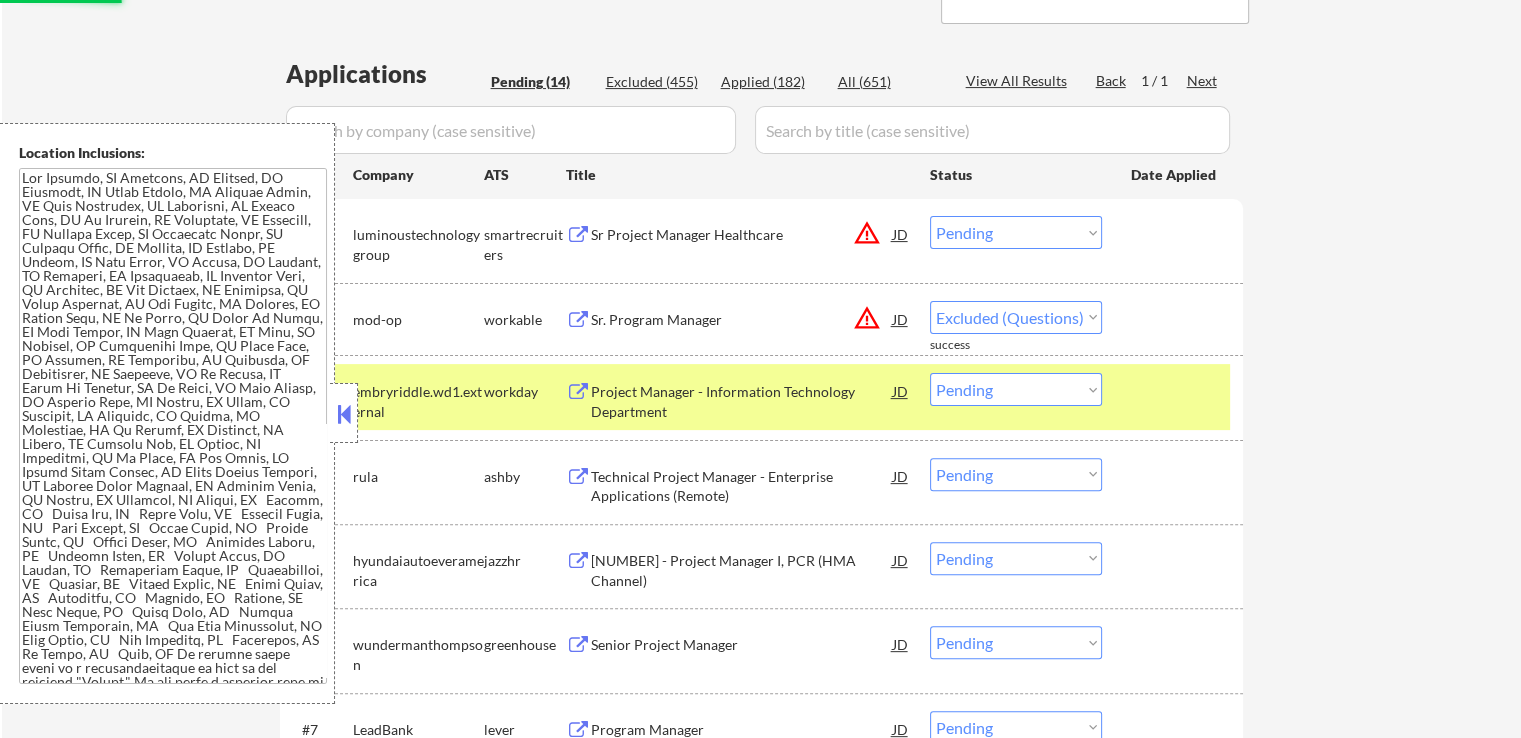 select on ""pending"" 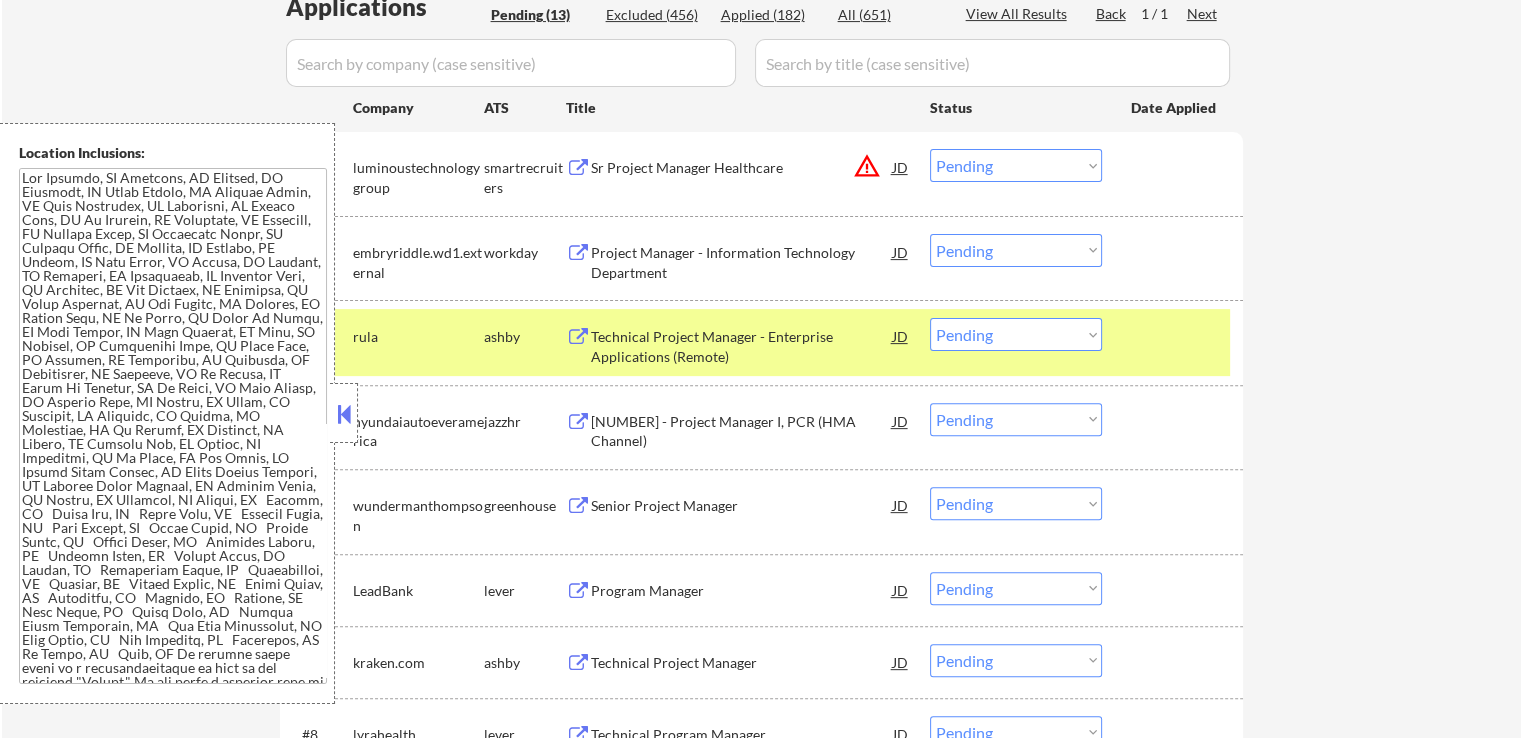 scroll, scrollTop: 600, scrollLeft: 0, axis: vertical 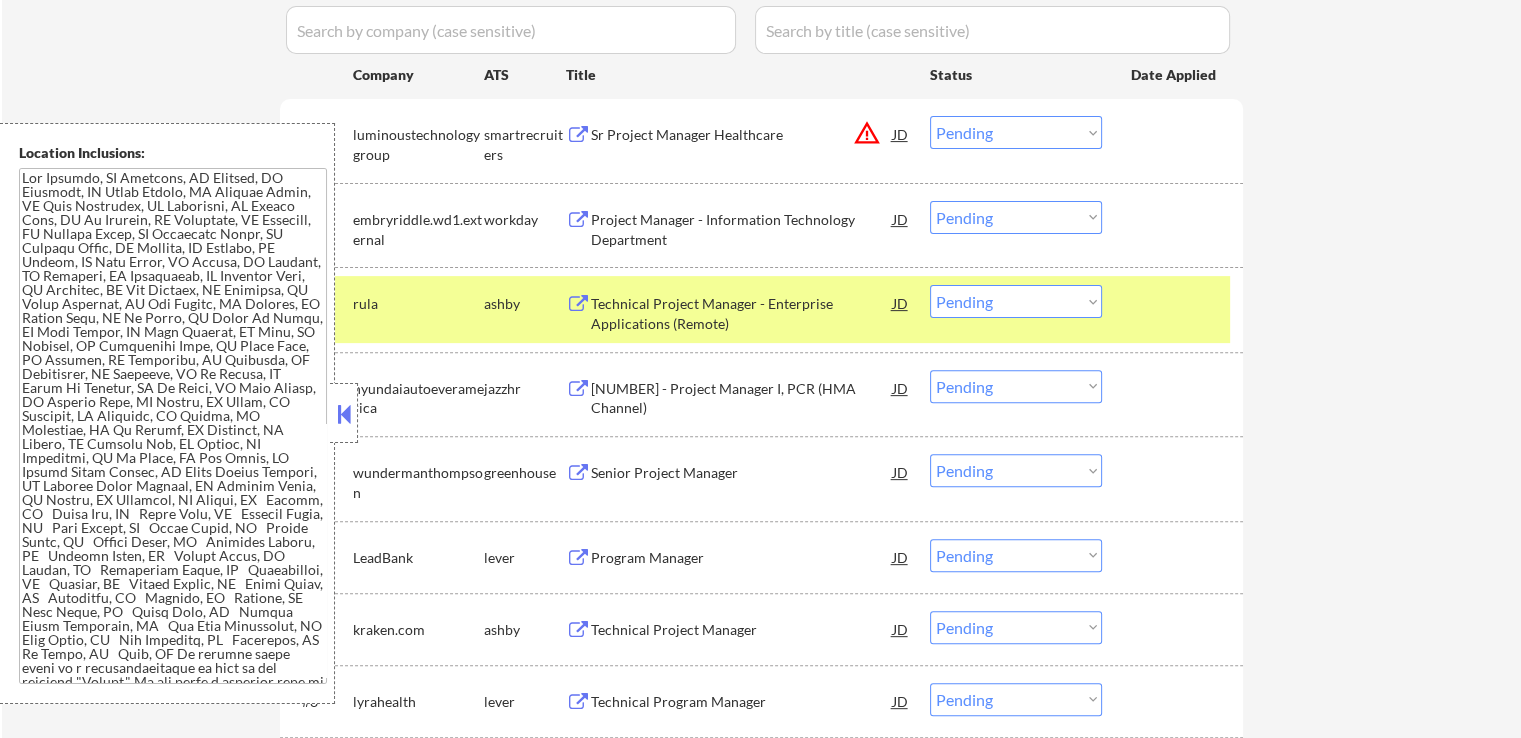 click on "Technical Project Manager - Enterprise Applications (Remote)" at bounding box center [742, 313] 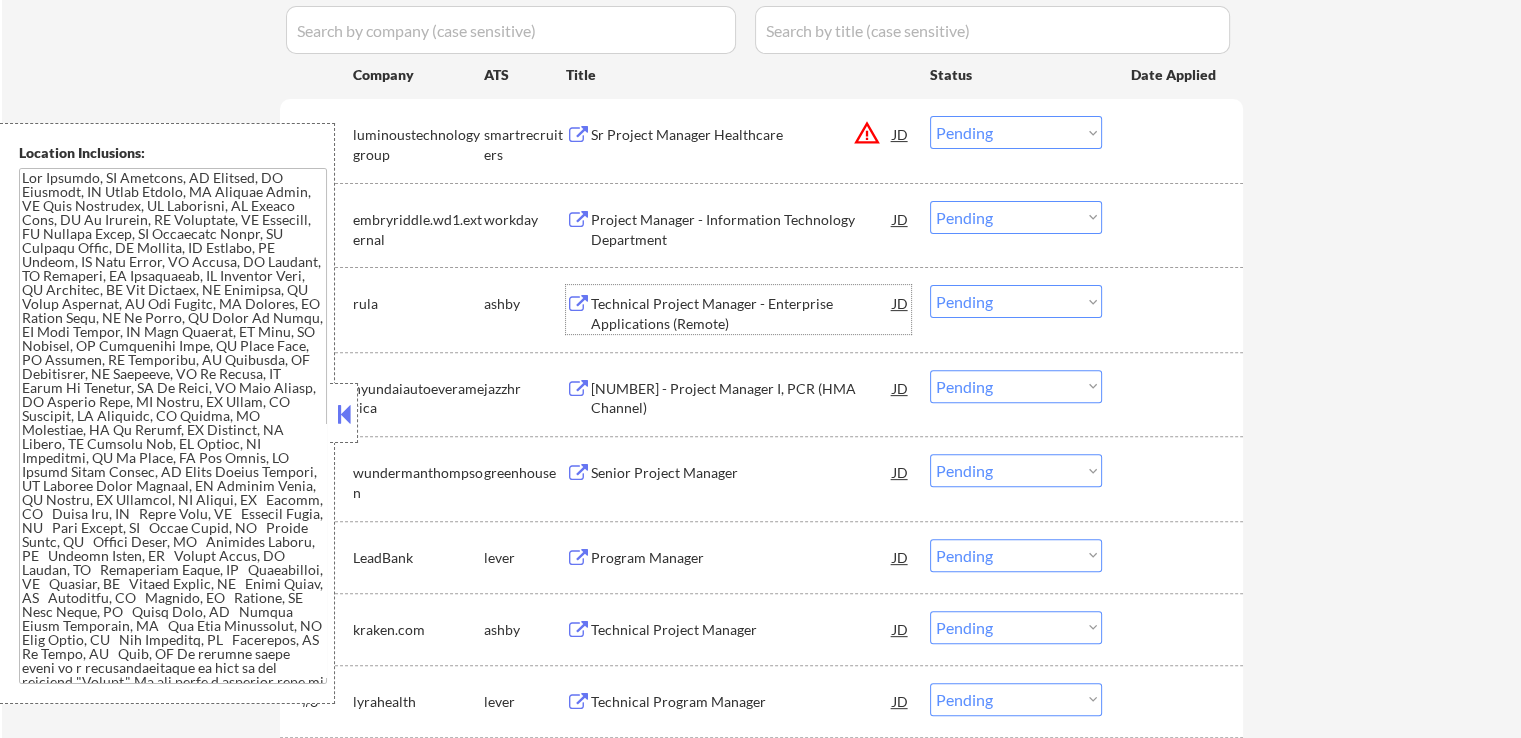 click on "Choose an option... Pending Applied Excluded (Questions) Excluded (Expired) Excluded (Location) Excluded (Bad Match) Excluded (Blocklist) Excluded (Salary) Excluded (Other)" at bounding box center [1016, 132] 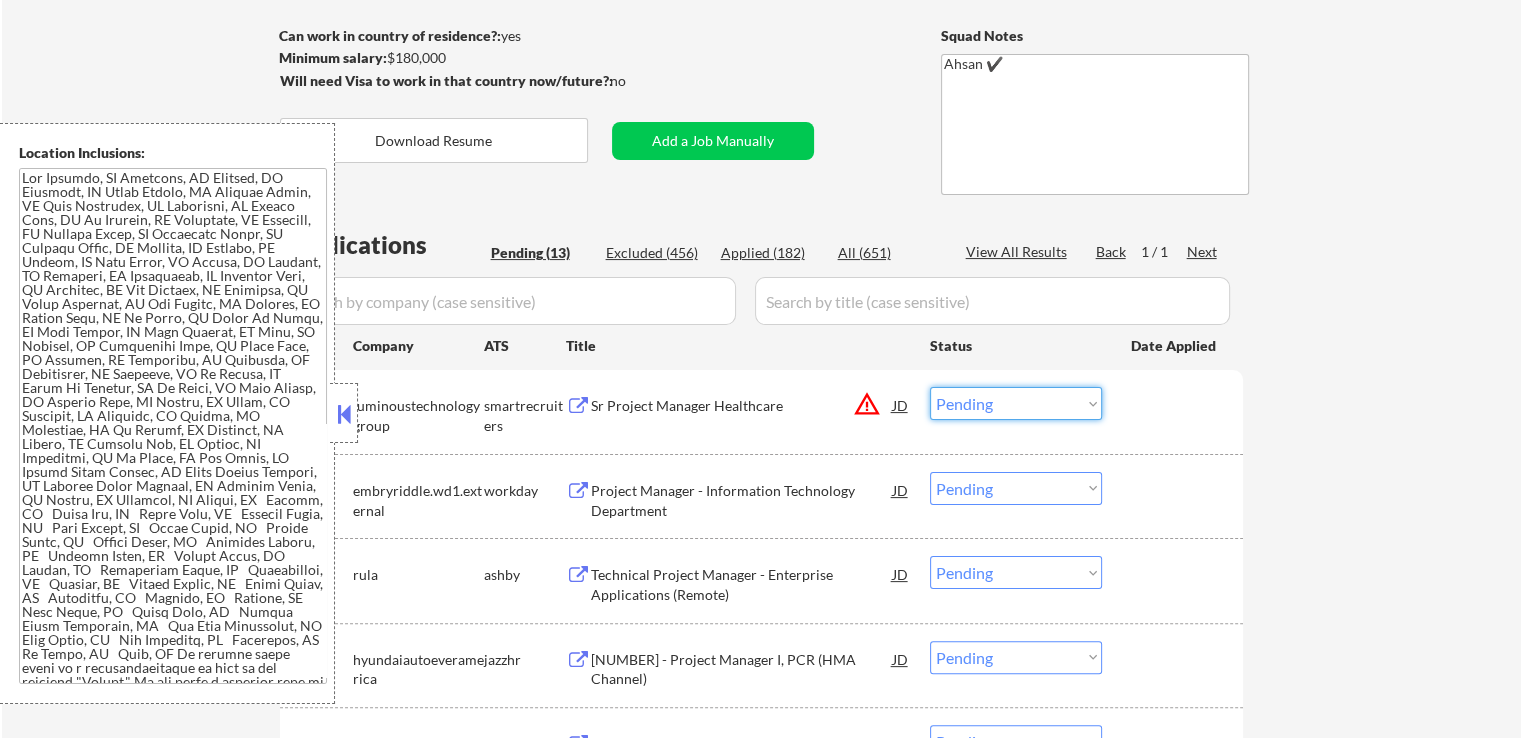 scroll, scrollTop: 500, scrollLeft: 0, axis: vertical 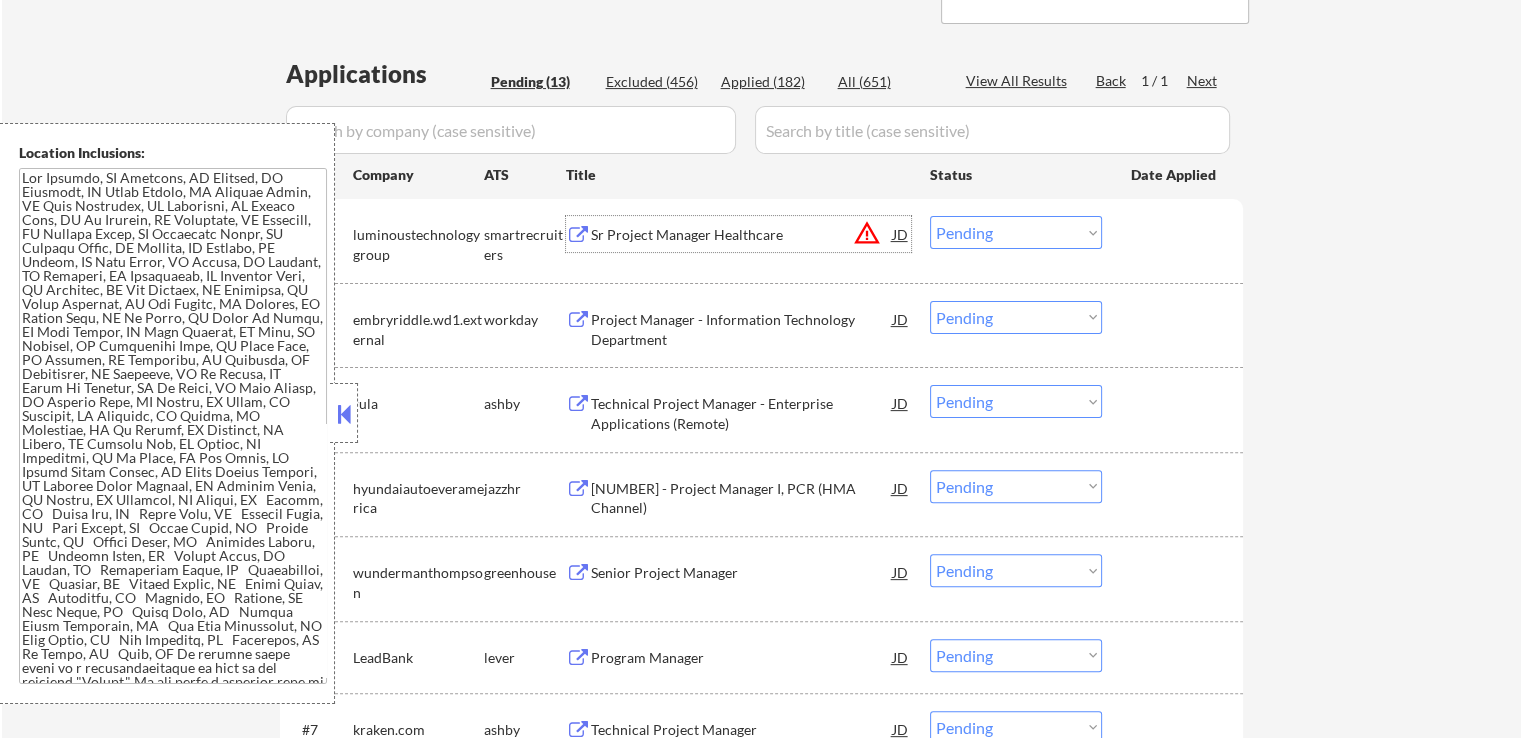 click on "Sr Project Manager Healthcare" at bounding box center [742, 235] 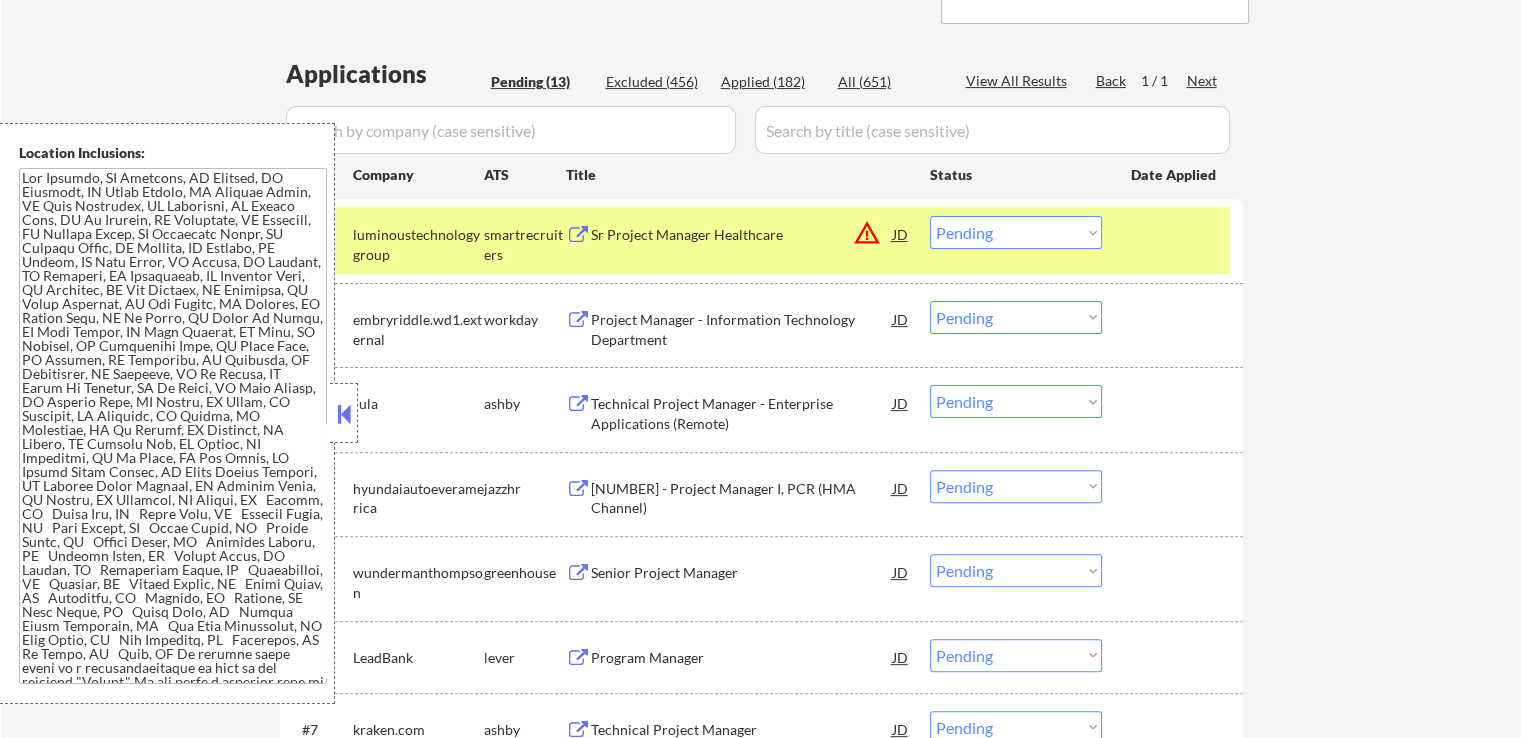 scroll, scrollTop: 913, scrollLeft: 0, axis: vertical 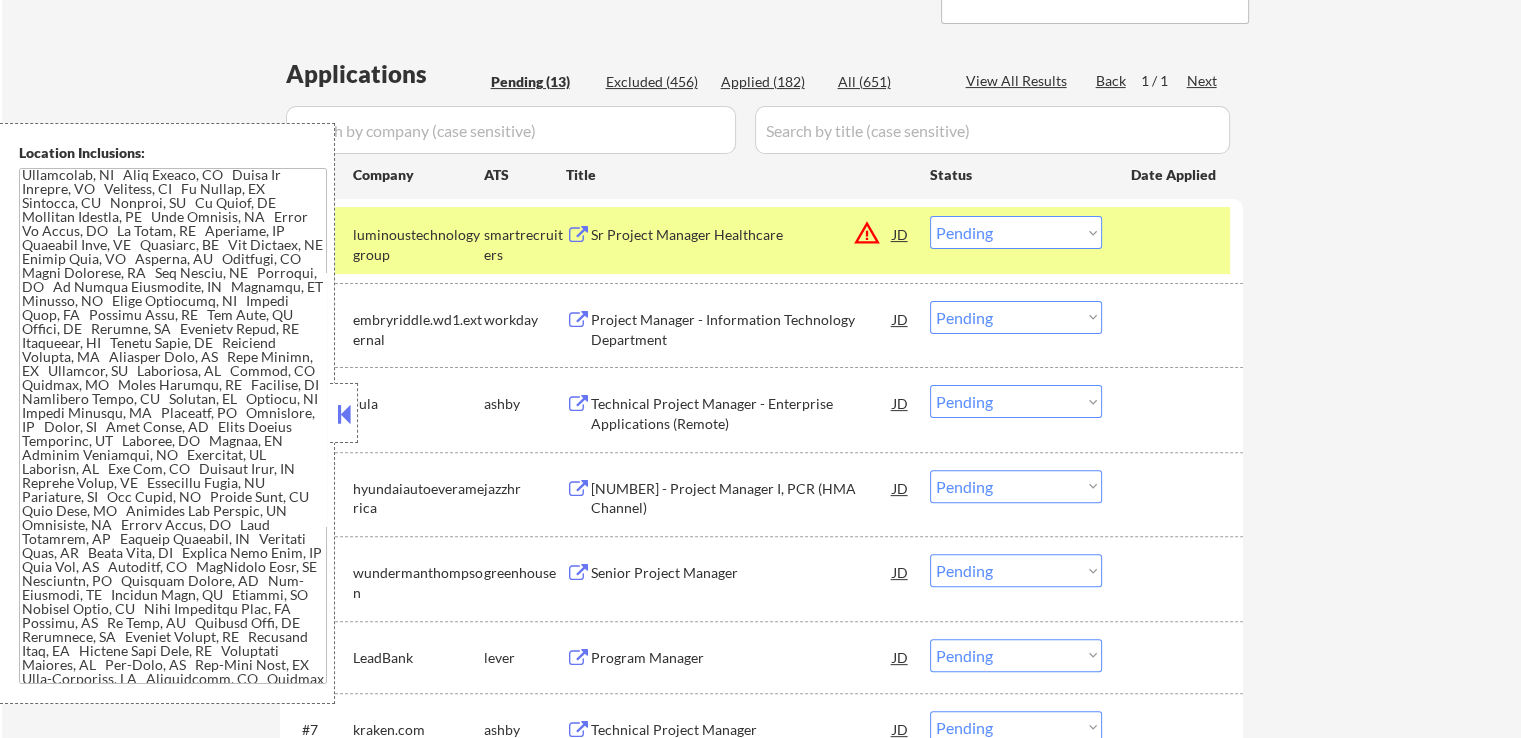 click on "Choose an option... Pending Applied Excluded (Questions) Excluded (Expired) Excluded (Location) Excluded (Bad Match) Excluded (Blocklist) Excluded (Salary) Excluded (Other)" at bounding box center (1016, 232) 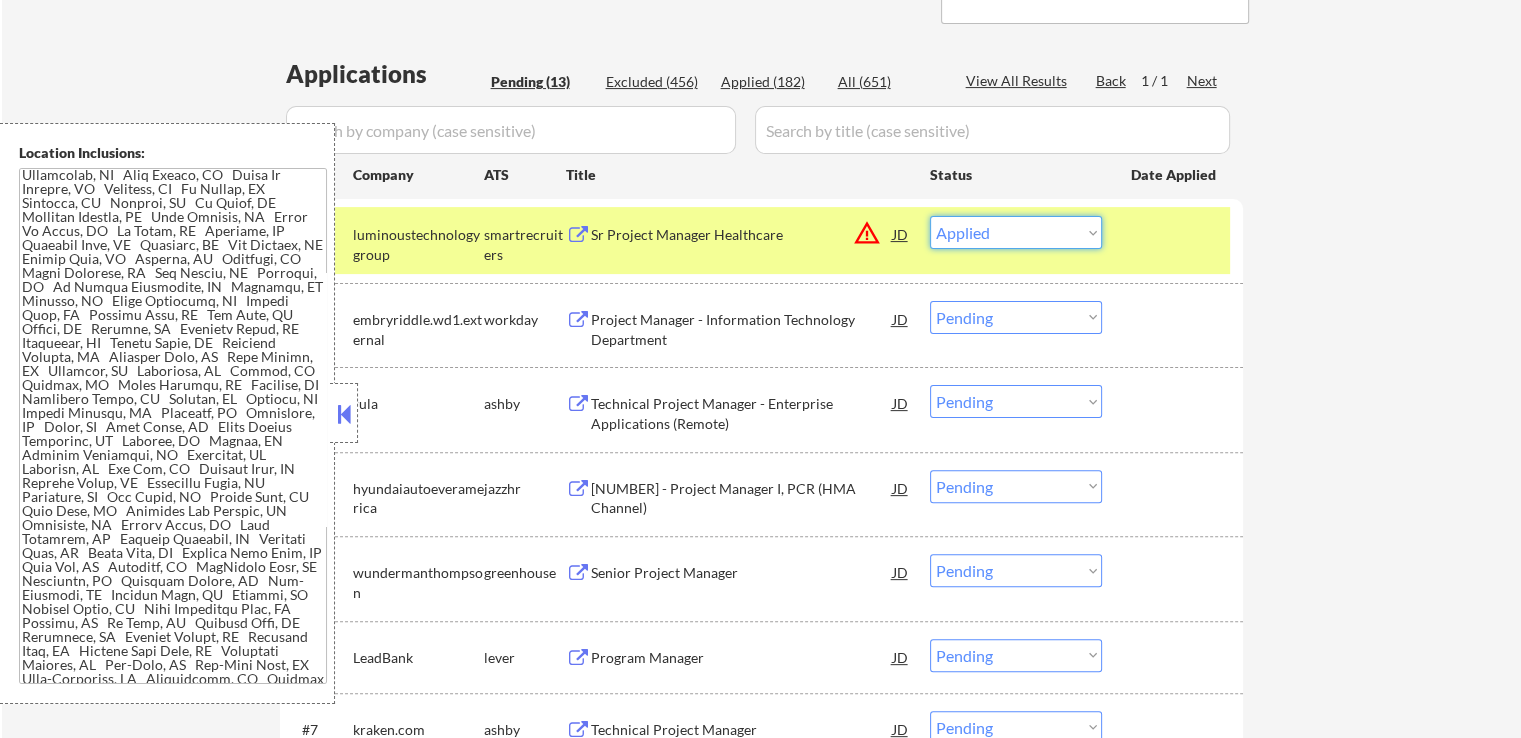 click on "Choose an option... Pending Applied Excluded (Questions) Excluded (Expired) Excluded (Location) Excluded (Bad Match) Excluded (Blocklist) Excluded (Salary) Excluded (Other)" at bounding box center [1016, 232] 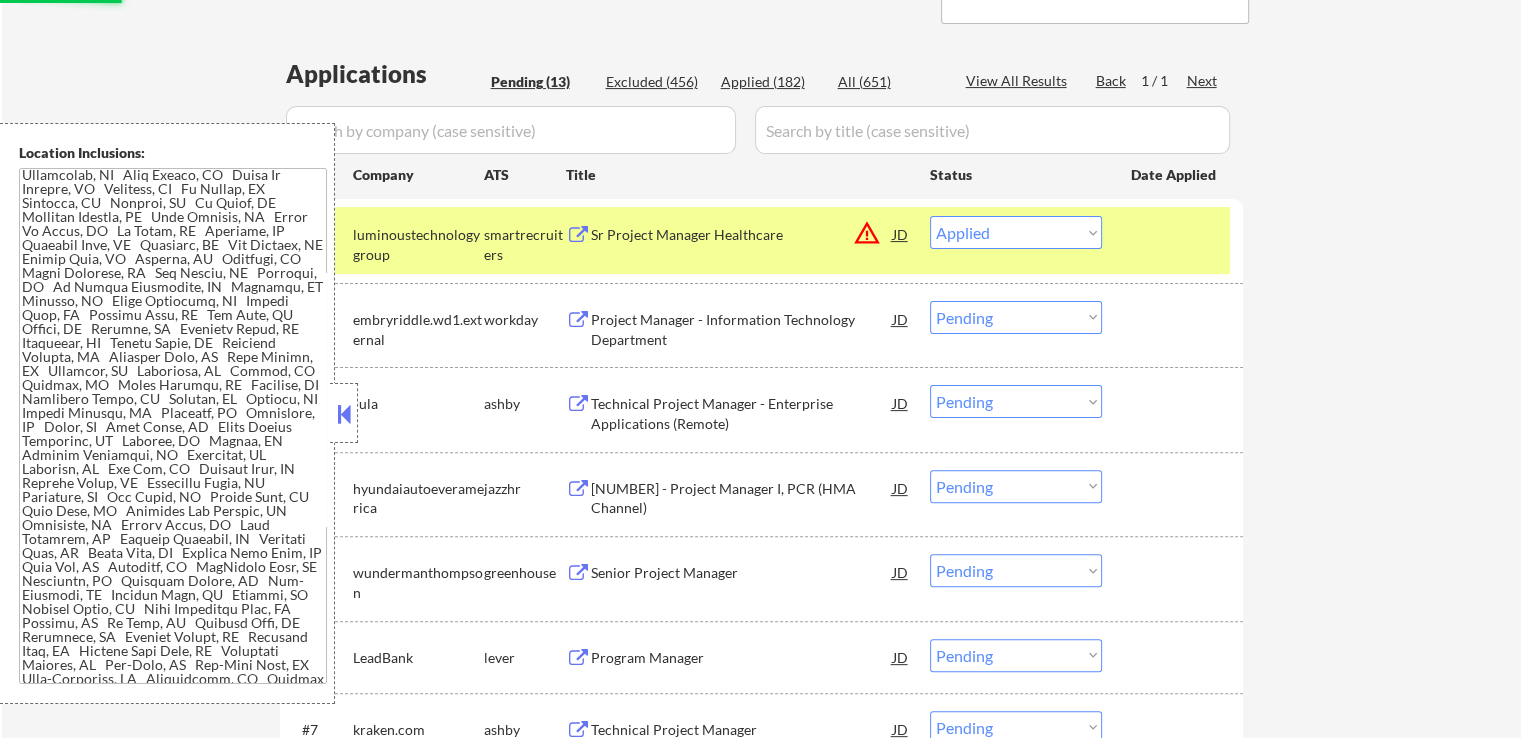 select on ""pending"" 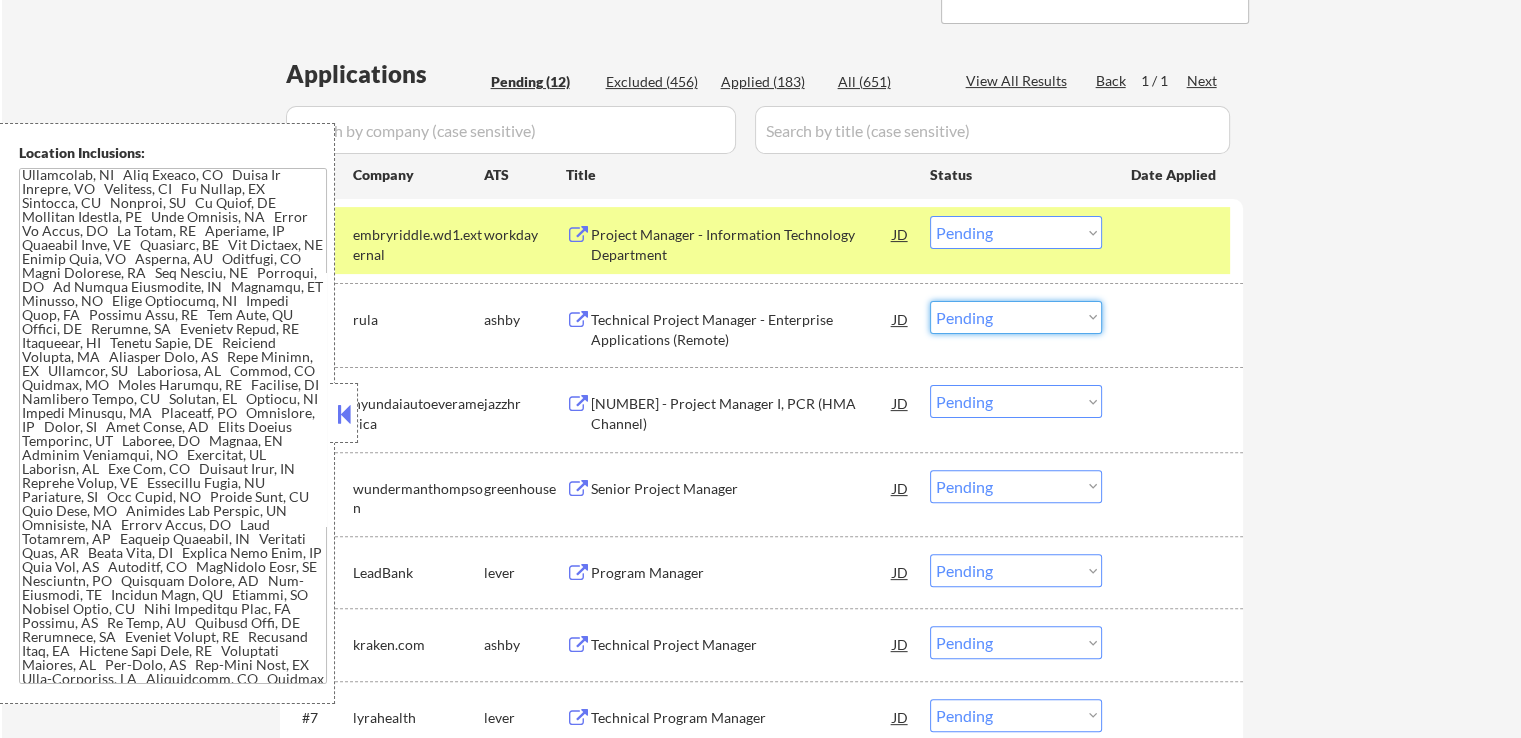 drag, startPoint x: 982, startPoint y: 310, endPoint x: 984, endPoint y: 331, distance: 21.095022 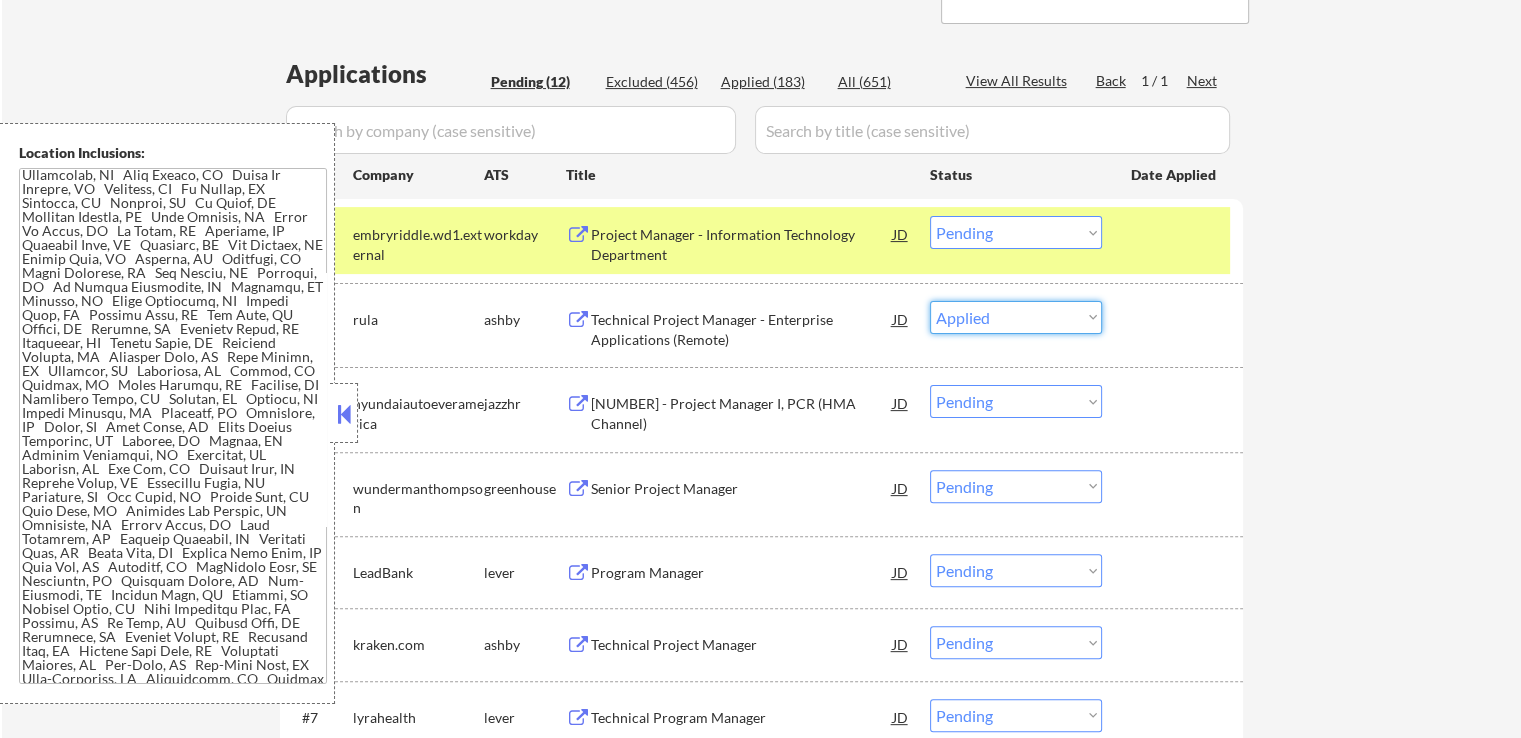 click on "Choose an option... Pending Applied Excluded (Questions) Excluded (Expired) Excluded (Location) Excluded (Bad Match) Excluded (Blocklist) Excluded (Salary) Excluded (Other)" at bounding box center [1016, 317] 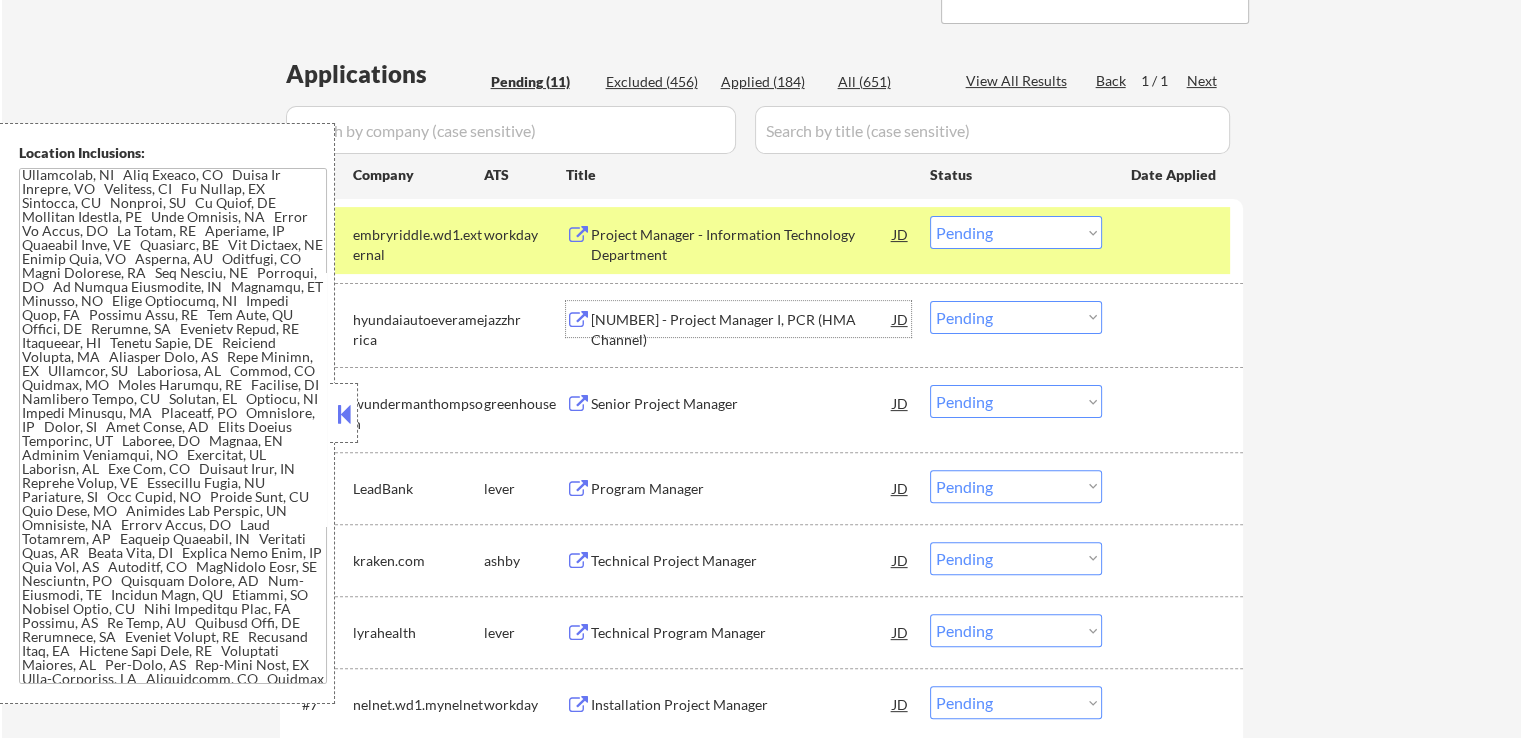 click on "[NUMBER] - Project Manager I, PCR (HMA Channel)" at bounding box center (742, 329) 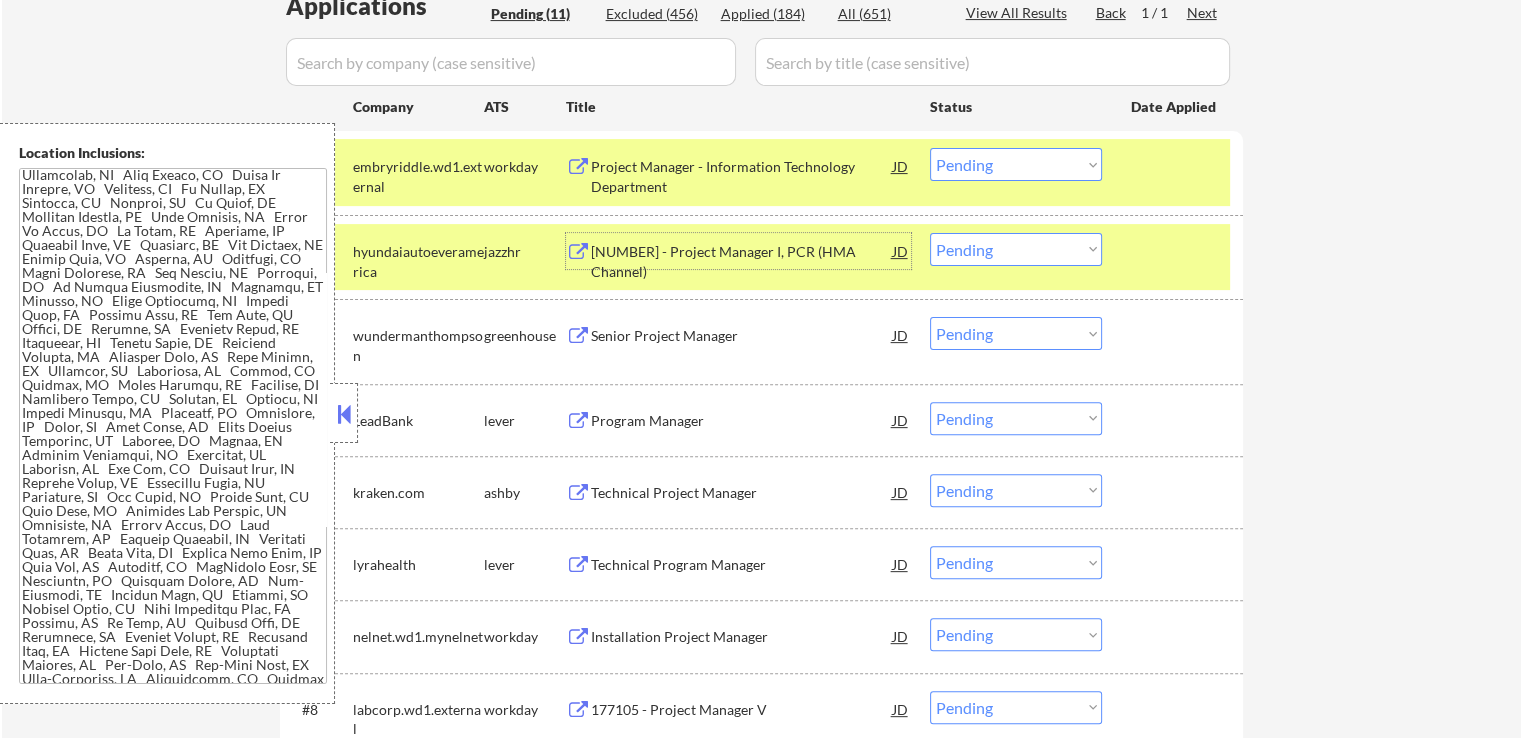 scroll, scrollTop: 600, scrollLeft: 0, axis: vertical 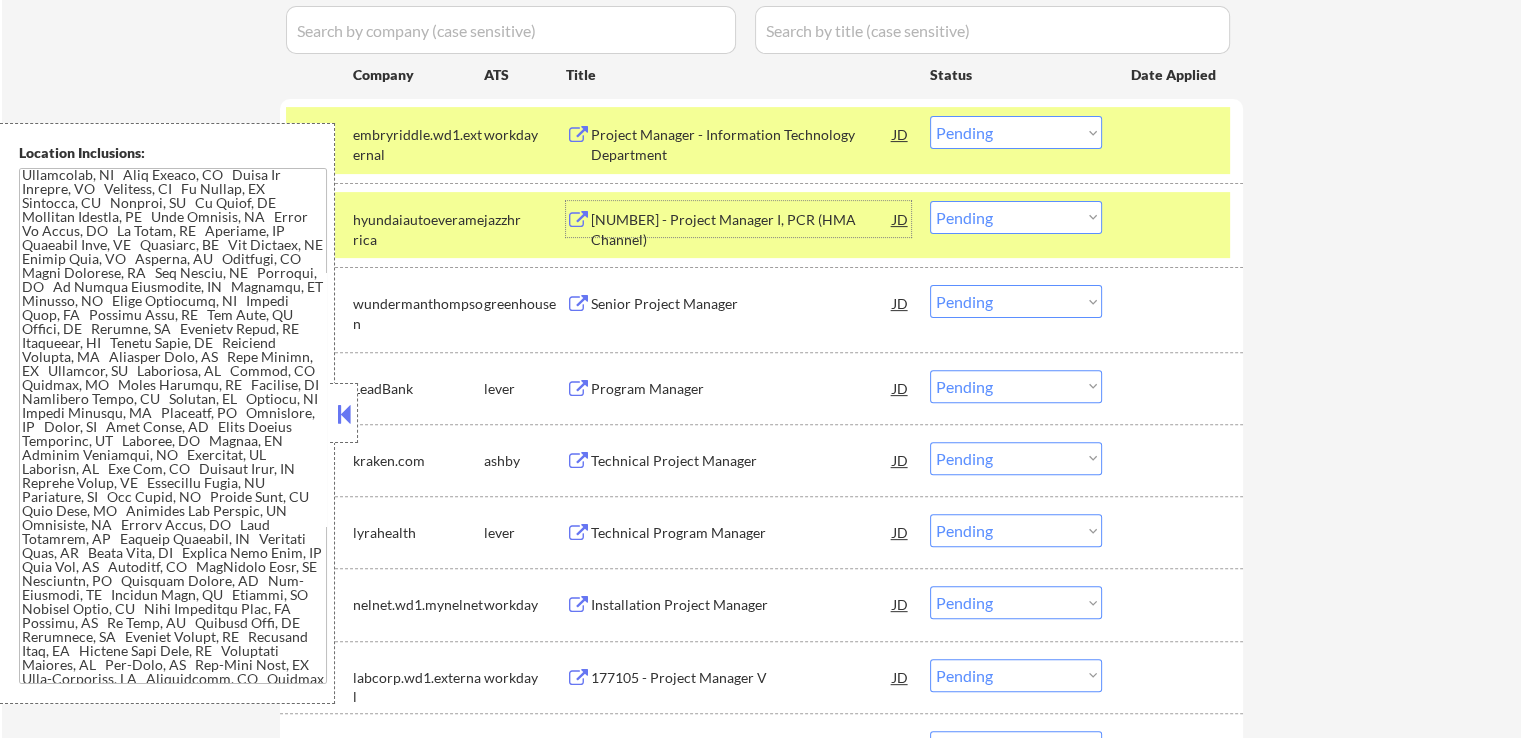 click on "Choose an option... Pending Applied Excluded (Questions) Excluded (Expired) Excluded (Location) Excluded (Bad Match) Excluded (Blocklist) Excluded (Salary) Excluded (Other)" at bounding box center (1016, 217) 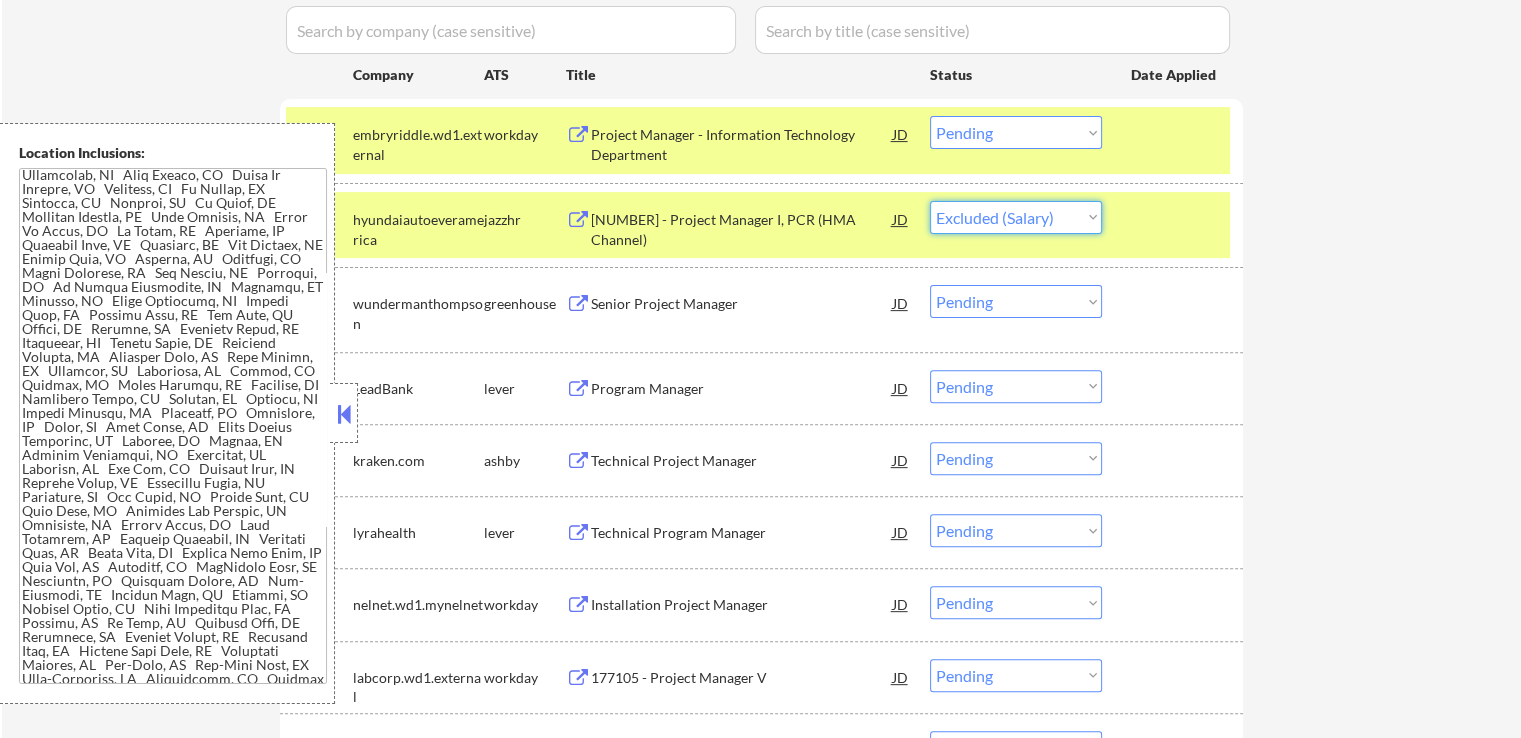 click on "Choose an option... Pending Applied Excluded (Questions) Excluded (Expired) Excluded (Location) Excluded (Bad Match) Excluded (Blocklist) Excluded (Salary) Excluded (Other)" at bounding box center (1016, 217) 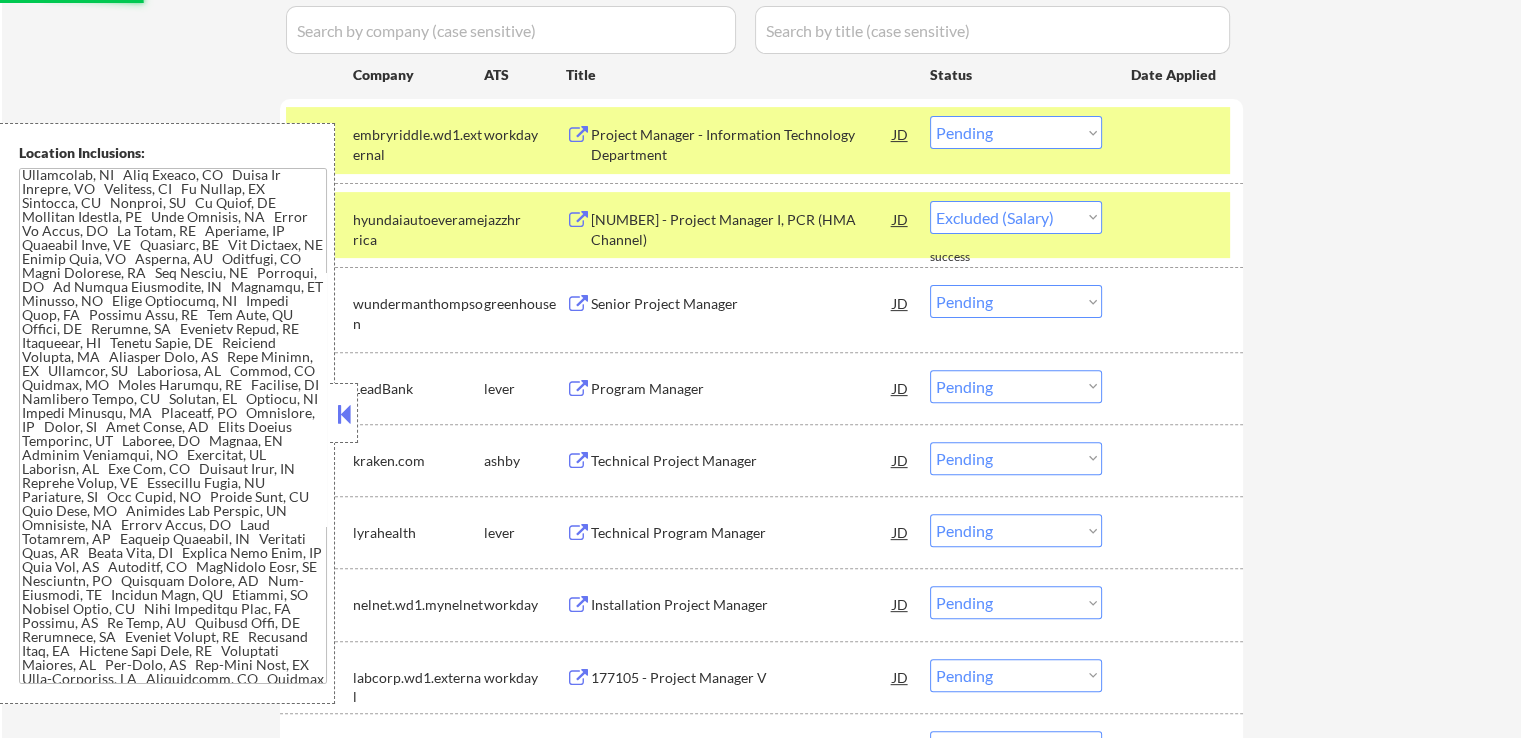 select on ""pending"" 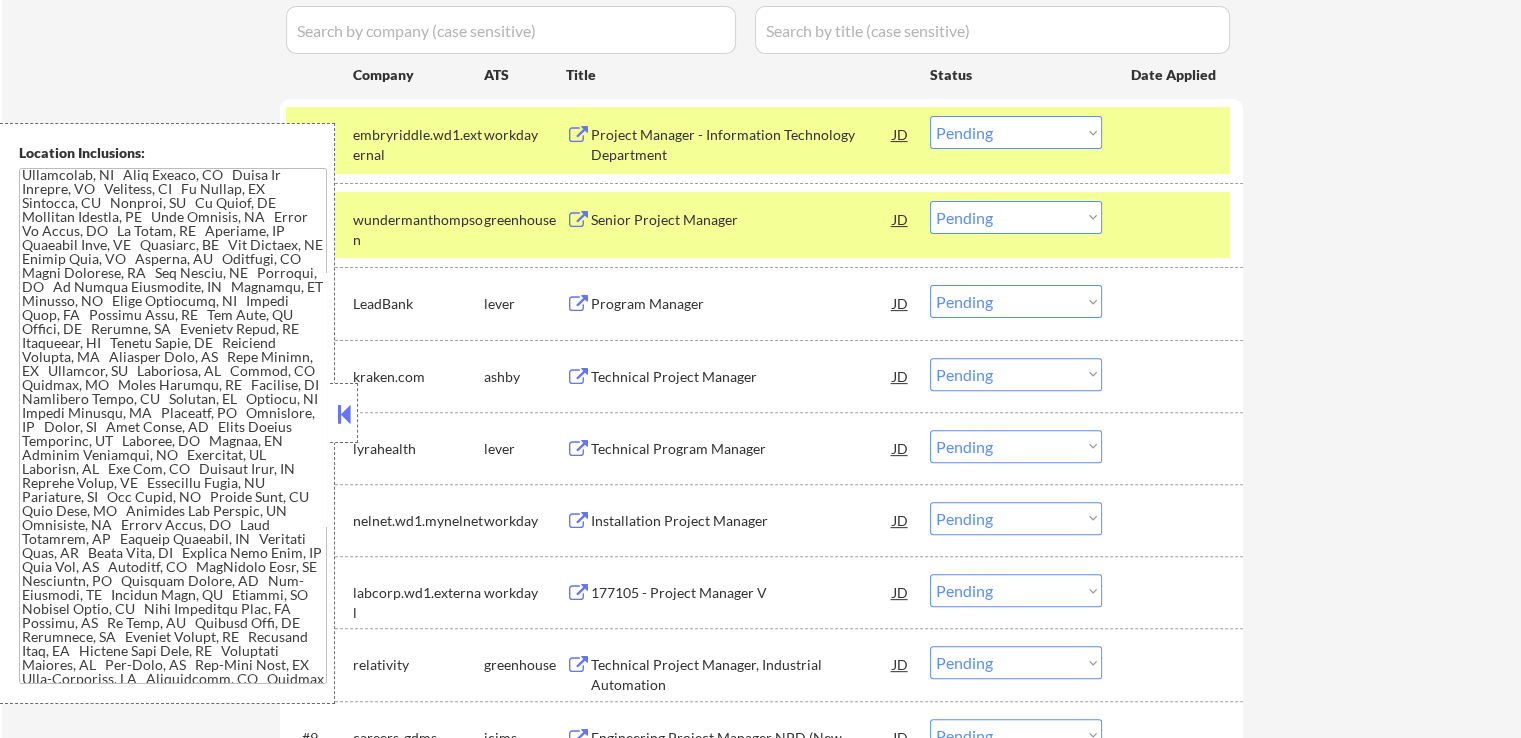 click on "Program Manager" at bounding box center [742, 303] 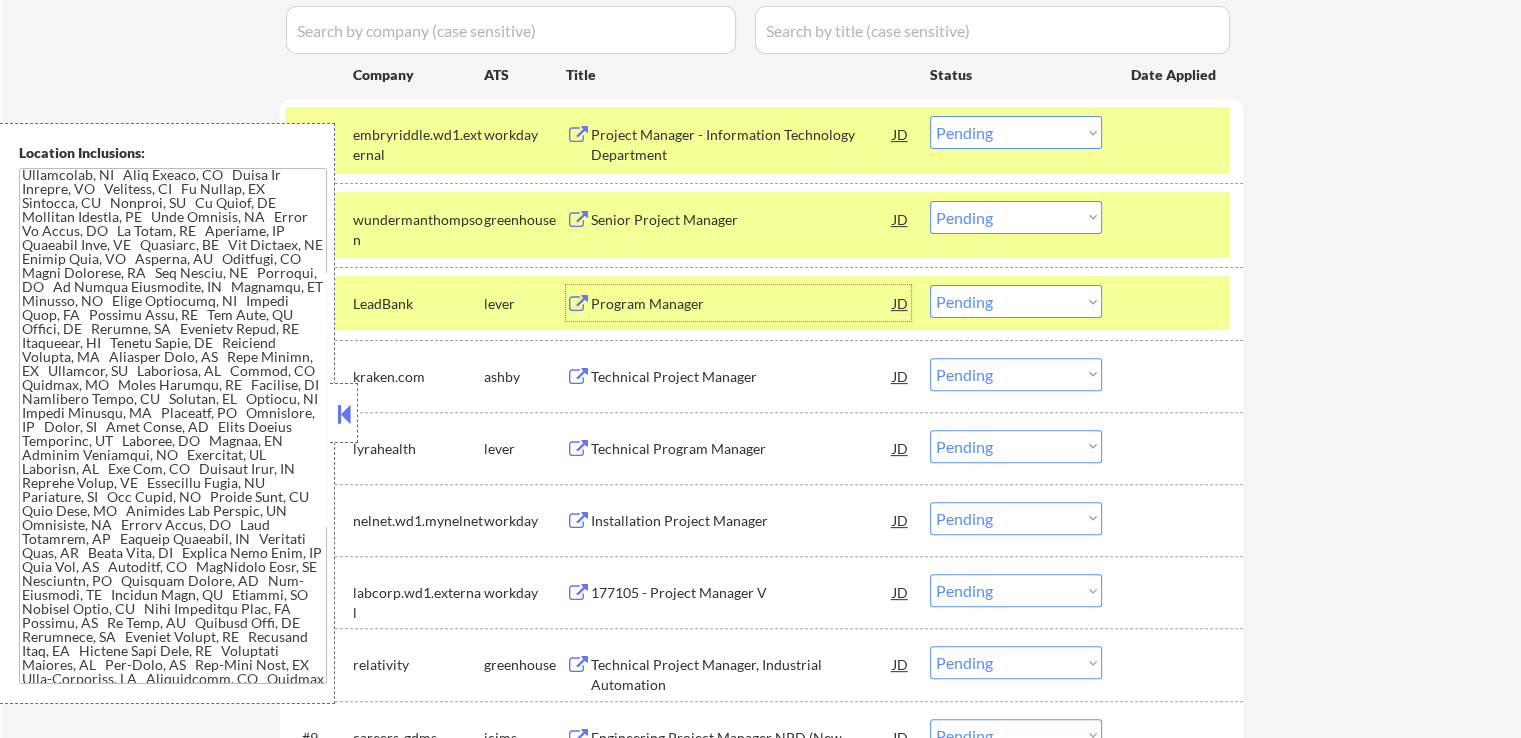click on "#2 wundermanthompson greenhouse Senior Project Manager JD warning_amber Choose an option... Pending Applied Excluded (Questions) Excluded (Expired) Excluded (Location) Excluded (Bad Match) Excluded (Blocklist) Excluded (Salary) Excluded (Other)" at bounding box center (758, 225) 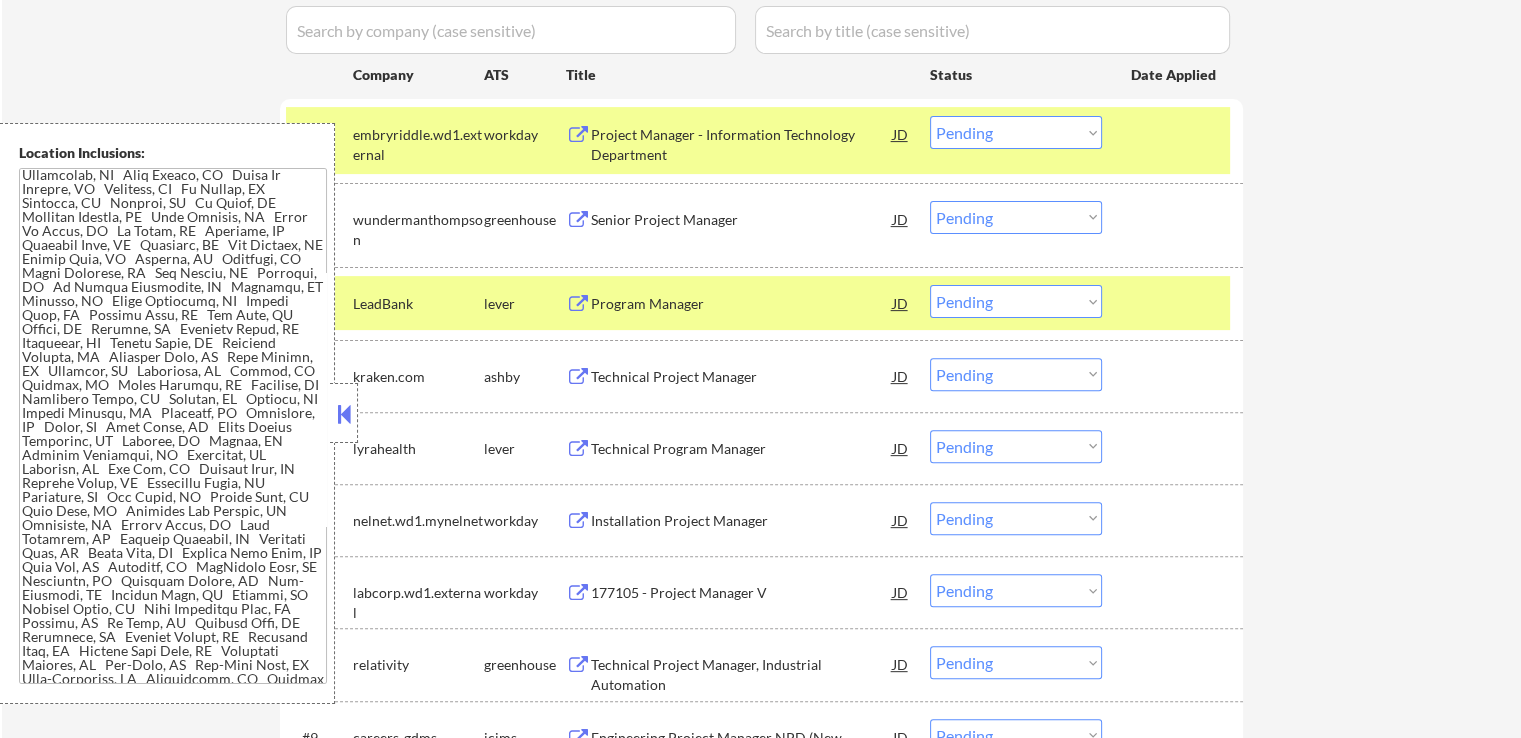 click on "Senior Project Manager" at bounding box center (742, 220) 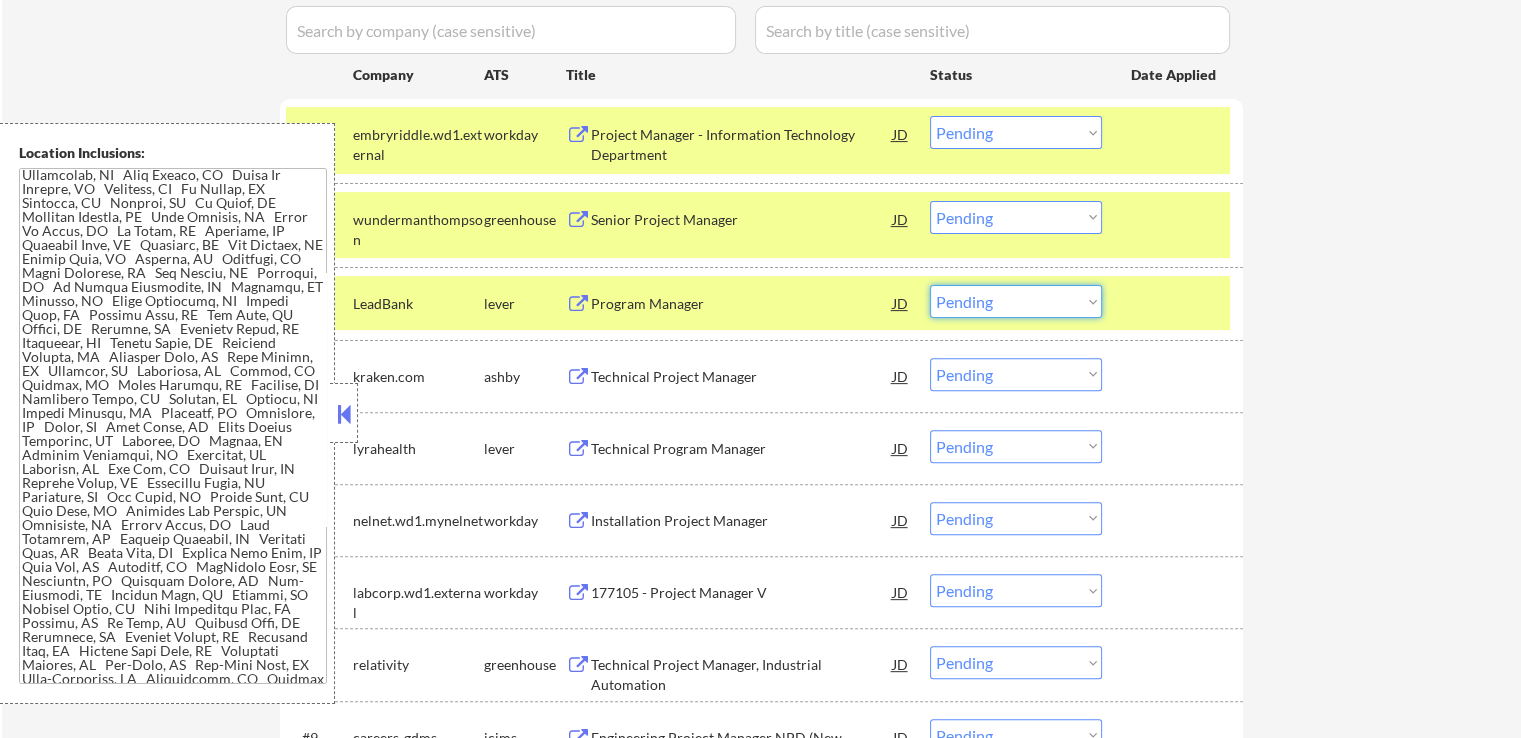 drag, startPoint x: 1008, startPoint y: 300, endPoint x: 1015, endPoint y: 312, distance: 13.892444 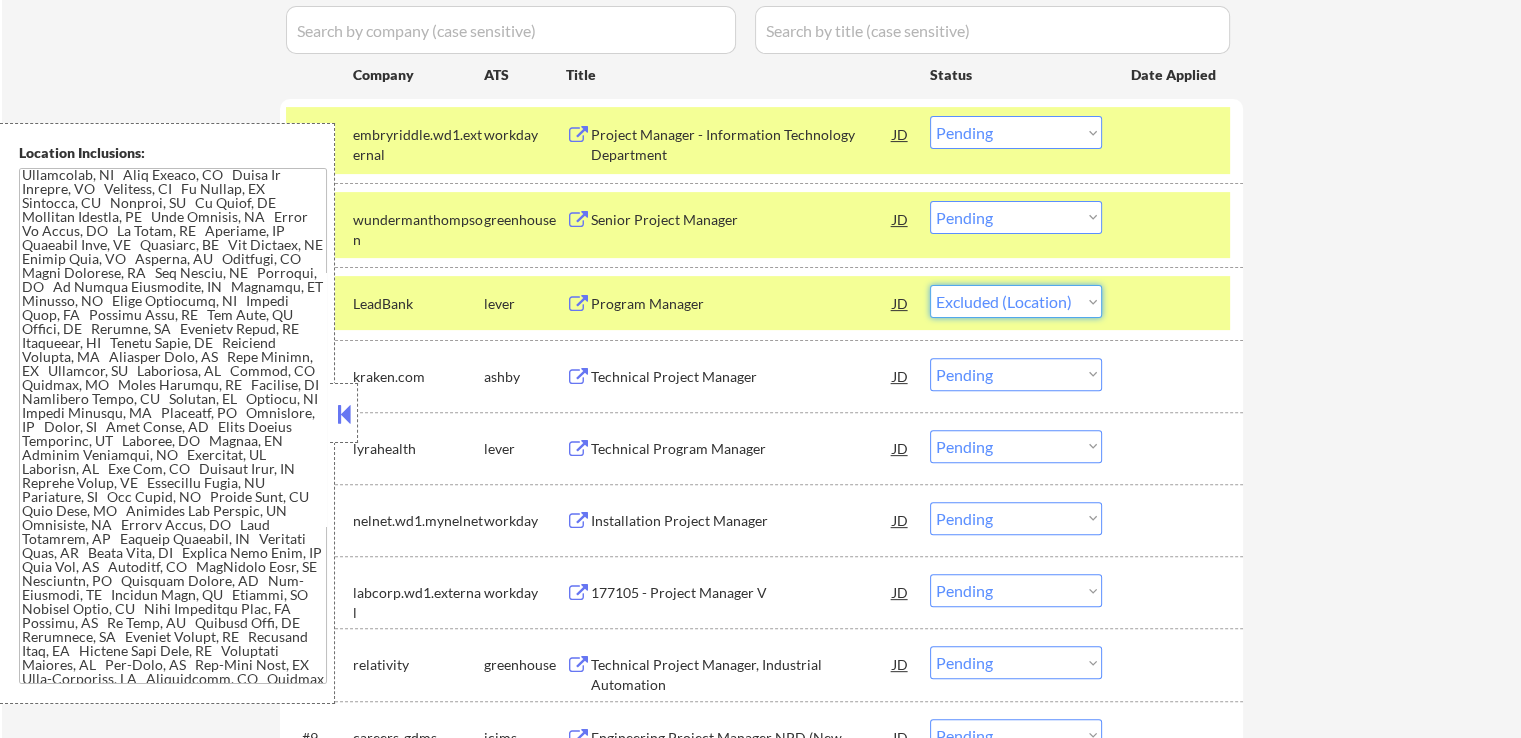 click on "Choose an option... Pending Applied Excluded (Questions) Excluded (Expired) Excluded (Location) Excluded (Bad Match) Excluded (Blocklist) Excluded (Salary) Excluded (Other)" at bounding box center (1016, 301) 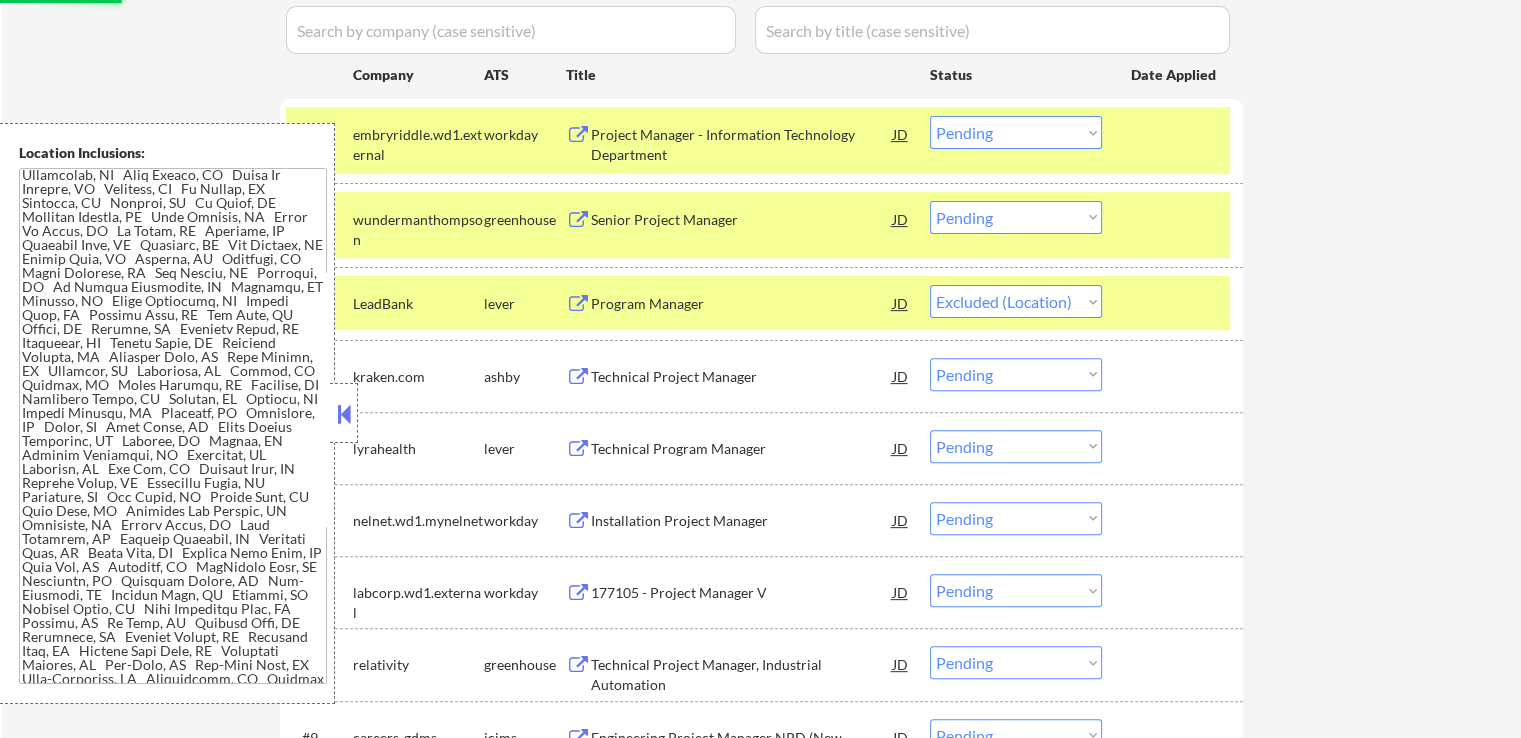 drag, startPoint x: 1009, startPoint y: 217, endPoint x: 1016, endPoint y: 229, distance: 13.892444 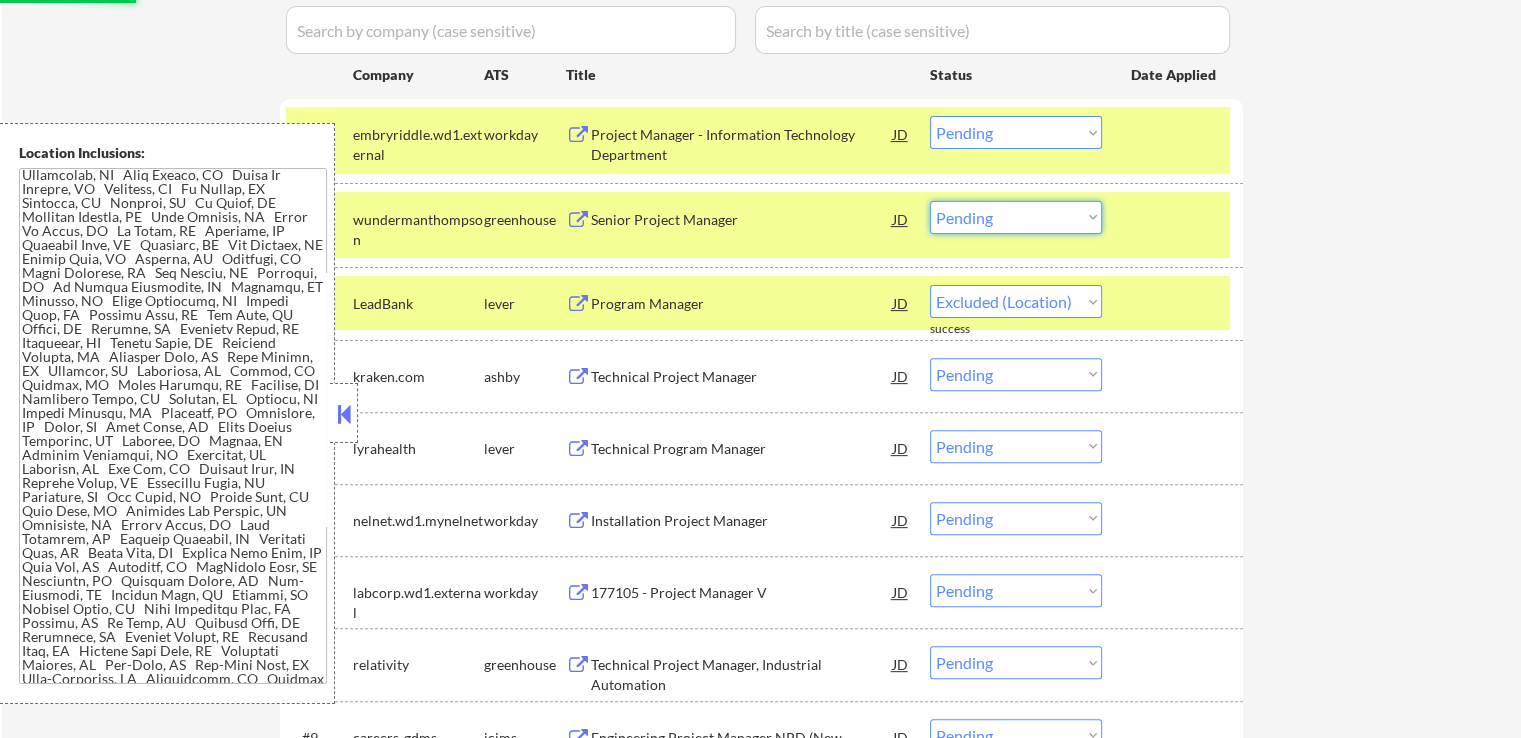 select on ""pending"" 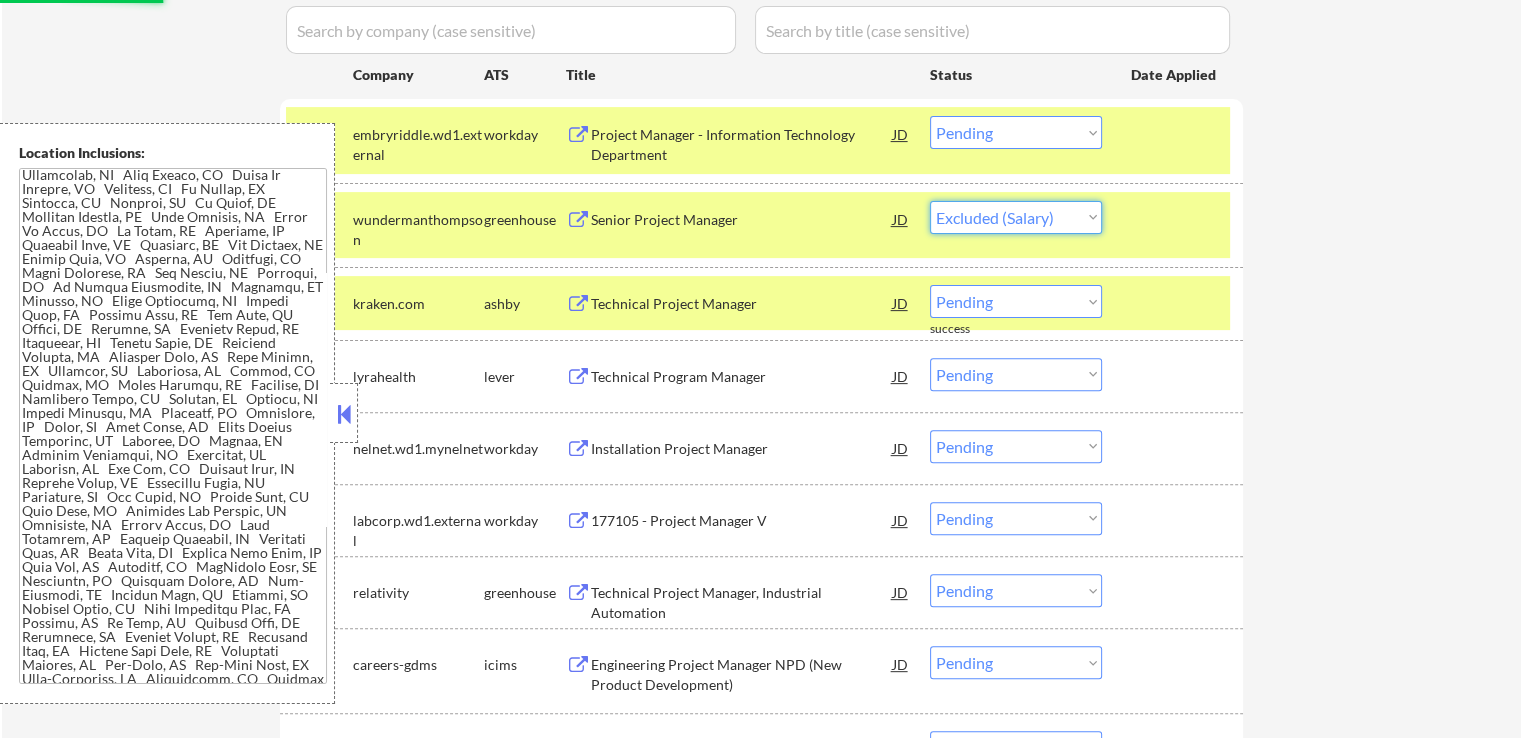 click on "Choose an option... Pending Applied Excluded (Questions) Excluded (Expired) Excluded (Location) Excluded (Bad Match) Excluded (Blocklist) Excluded (Salary) Excluded (Other)" at bounding box center (1016, 217) 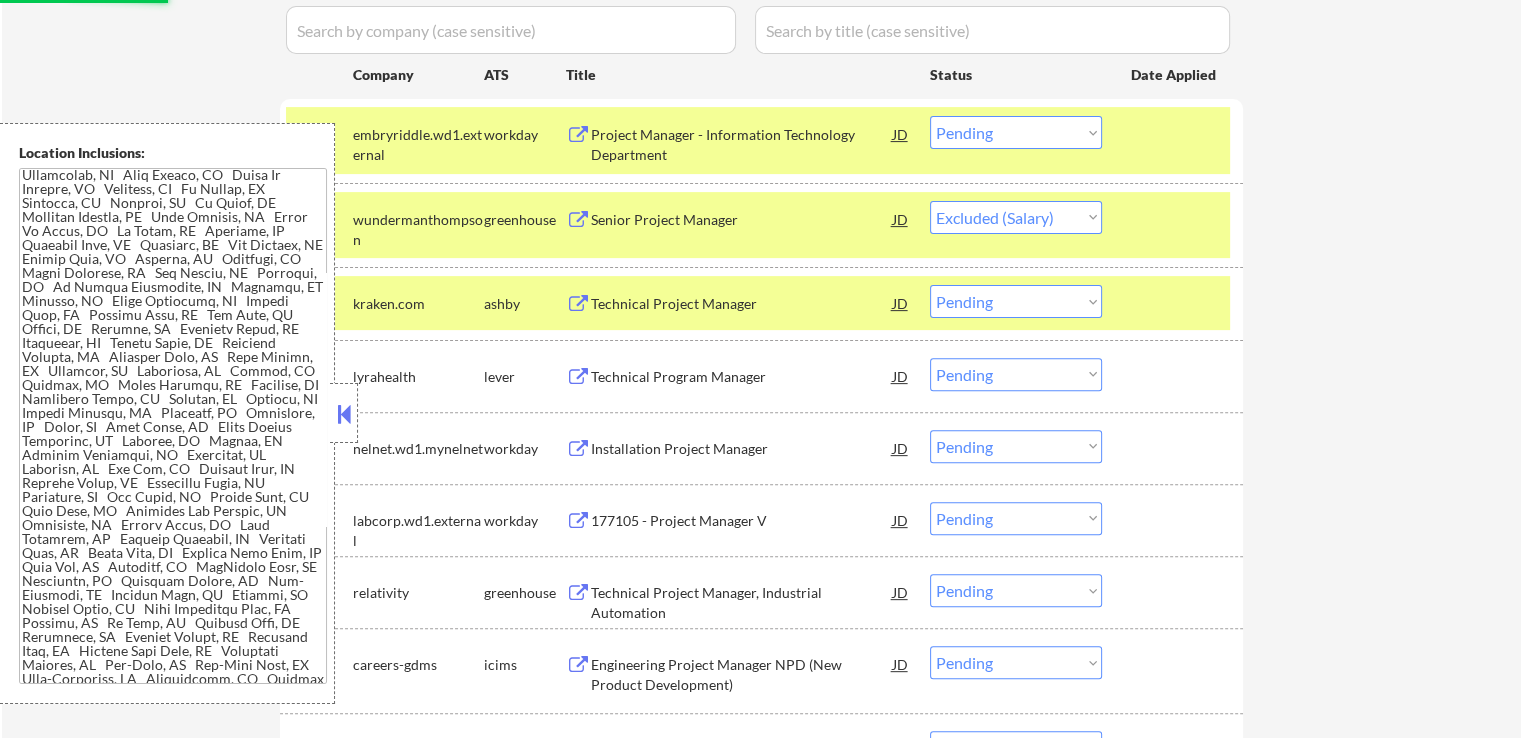 click on "← Return to /applysquad Mailslurp Inbox Job Search Builder [NAME] User Email:  [EMAIL] Application Email:  [EMAIL] Mailslurp Email:  [EMAIL] LinkedIn:   https://www.linkedin.com/in/[NAME]/
Phone:  [PHONE] Current Location:  [CITY], [STATE] Applies:  [NUMBER] sent / [NUMBER] bought Internal Notes outreach about little resume changes - 3/17 AB Can work in country of residence?:  yes Squad Notes Minimum salary:  $180,000 Will need Visa to work in that country now/future?:   no Download Resume Add a Job Manually Ahsan ✔️ Applications Pending ([NUMBER]) Excluded ([NUMBER]) Applied ([NUMBER]) All ([NUMBER]) View All Results Back 1 / 1
Next Company ATS Title Status Date Applied #1 embryriddle.wd1.external workday Project Manager - Information Technology Department JD warning_amber Choose an option... Pending Applied Excluded (Questions) Excluded (Expired) Excluded (Location) Excluded (Bad Match) Excluded (Salary)" at bounding box center [761, 177] 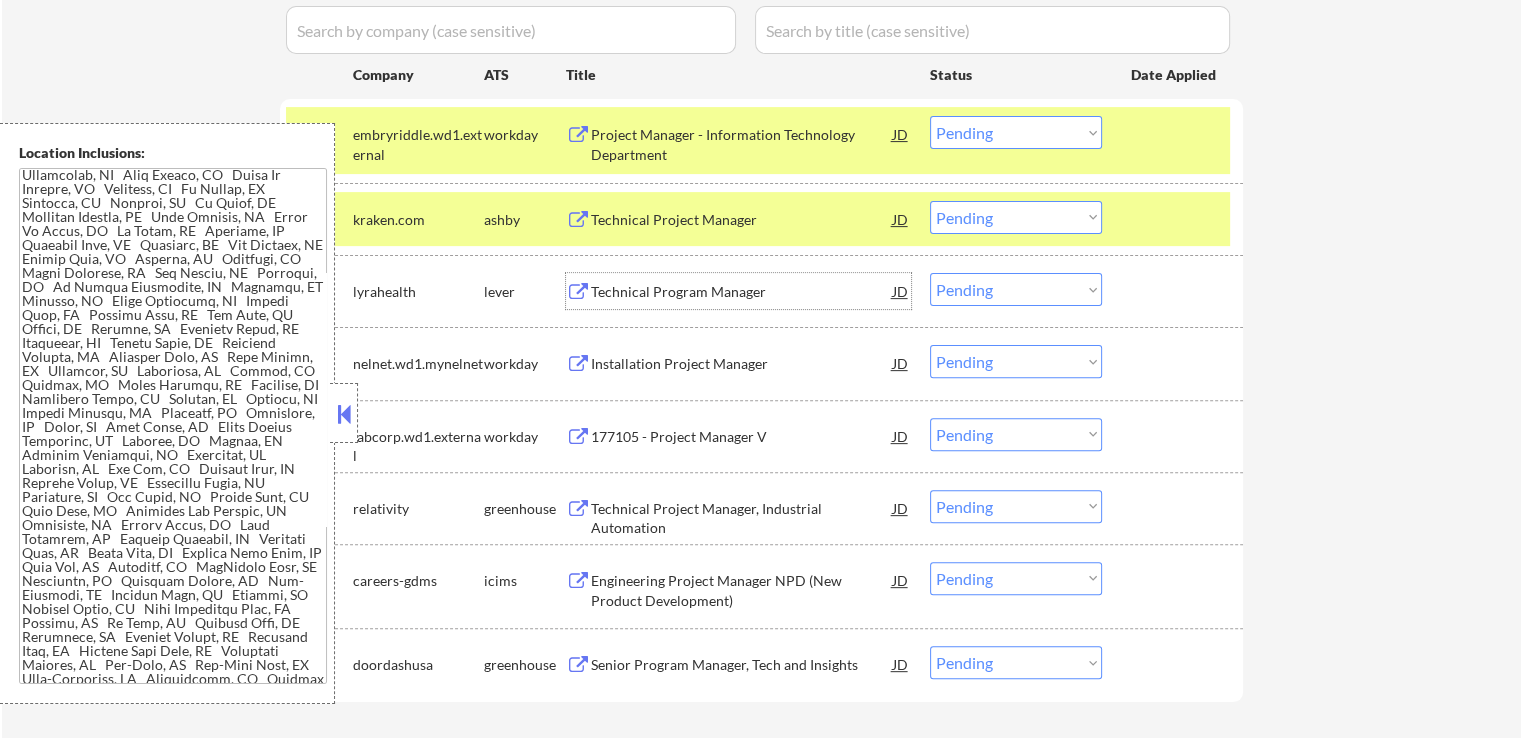 click on "Choose an option... Pending Applied Excluded (Questions) Excluded (Expired) Excluded (Location) Excluded (Bad Match) Excluded (Blocklist) Excluded (Salary) Excluded (Other)" at bounding box center [1016, 217] 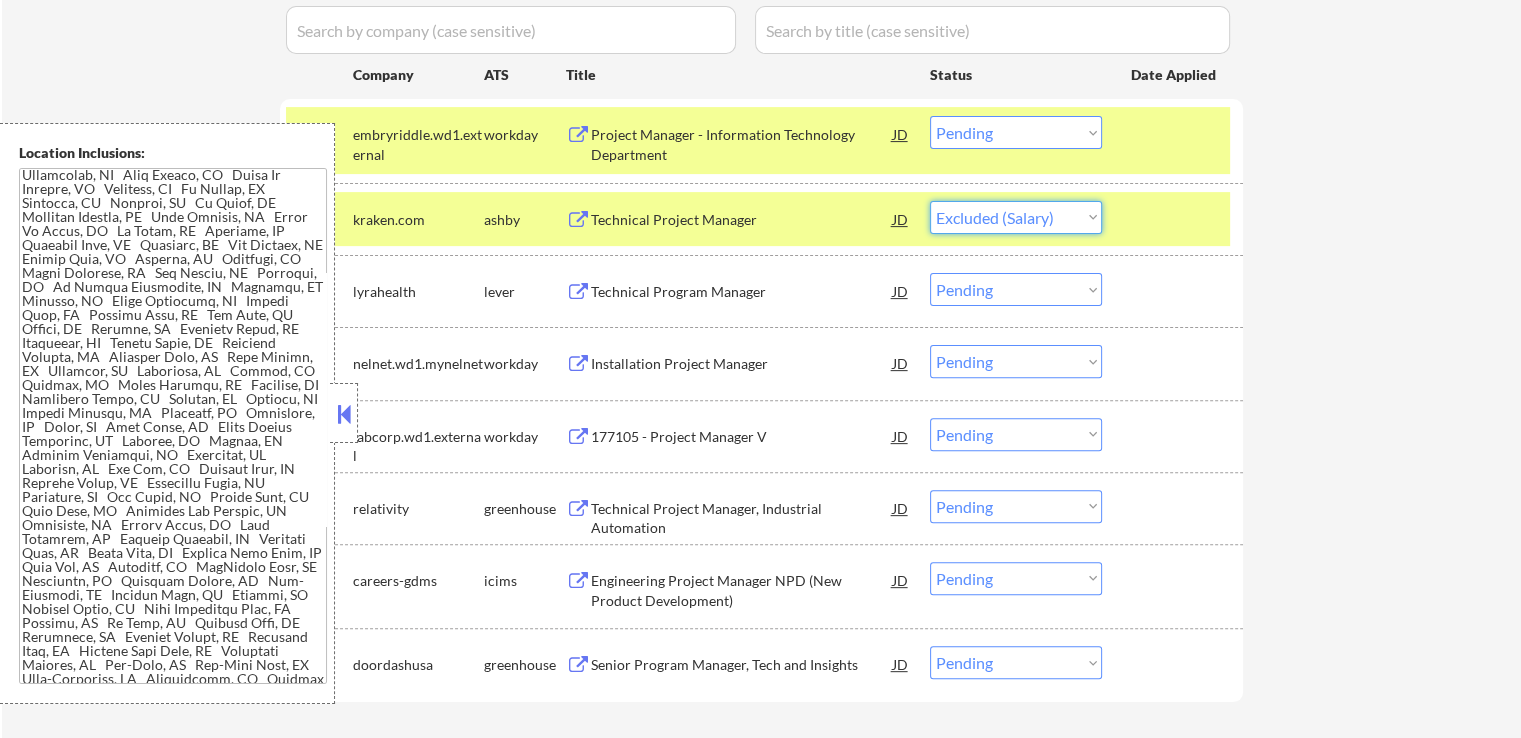 click on "Choose an option... Pending Applied Excluded (Questions) Excluded (Expired) Excluded (Location) Excluded (Bad Match) Excluded (Blocklist) Excluded (Salary) Excluded (Other)" at bounding box center (1016, 217) 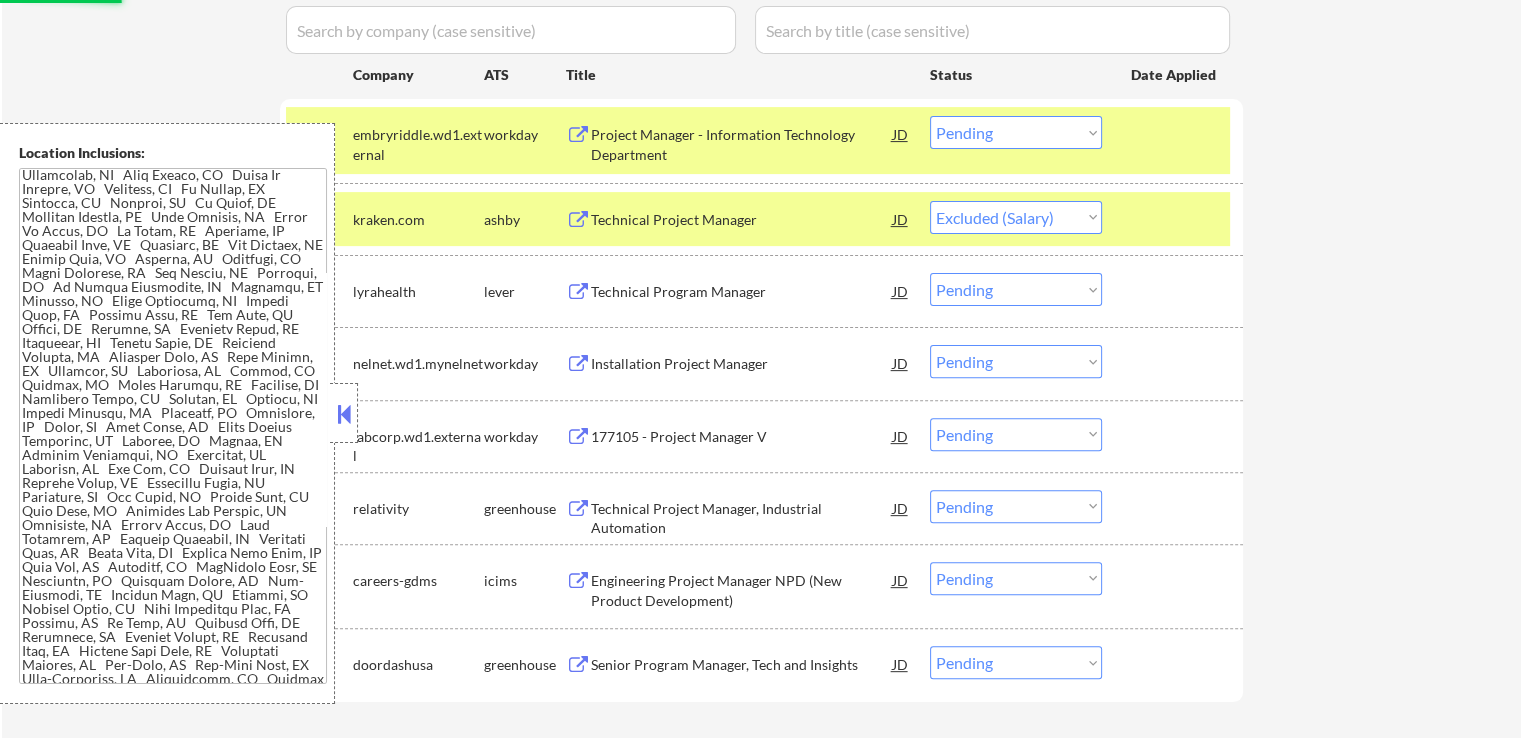 click on "Technical Program Manager" at bounding box center [742, 292] 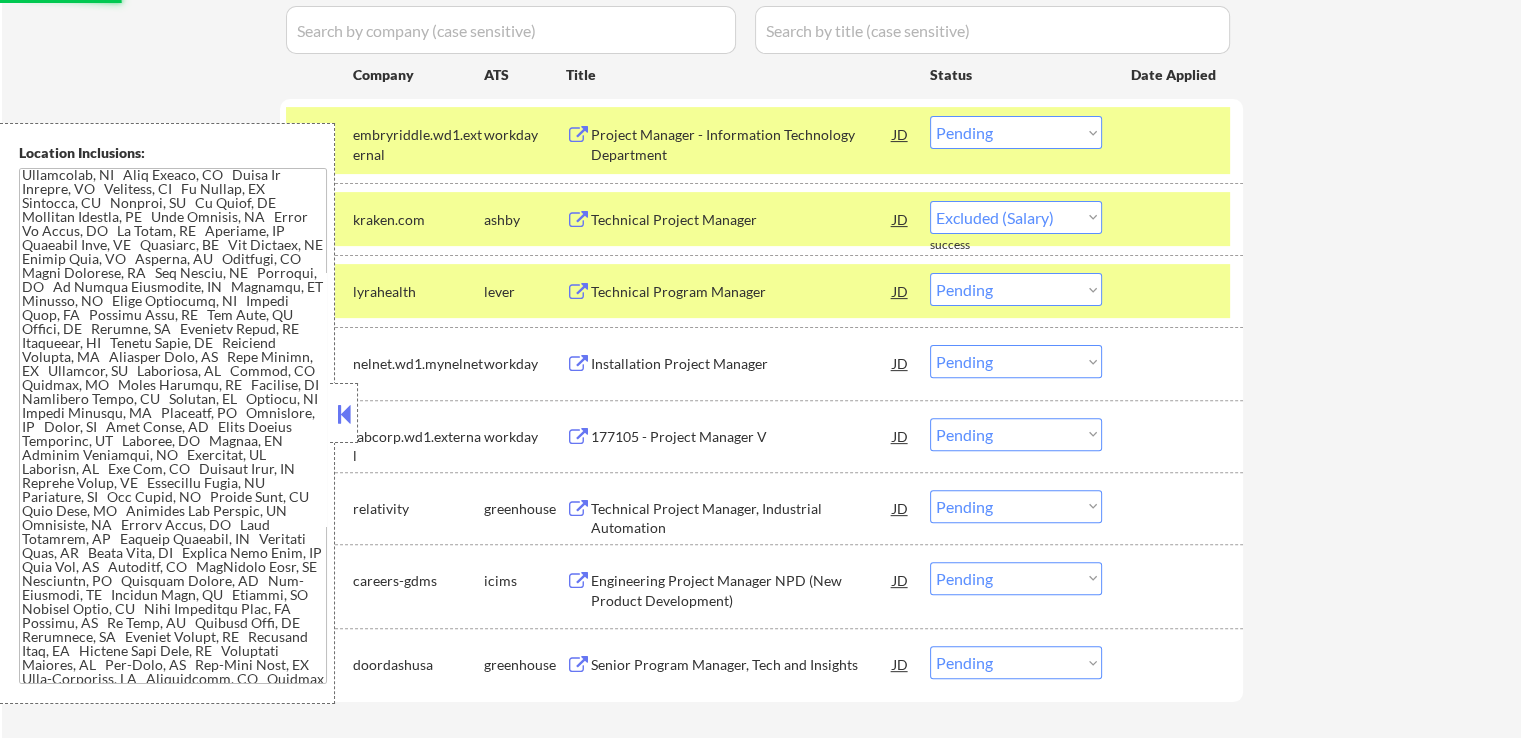 select on ""pending"" 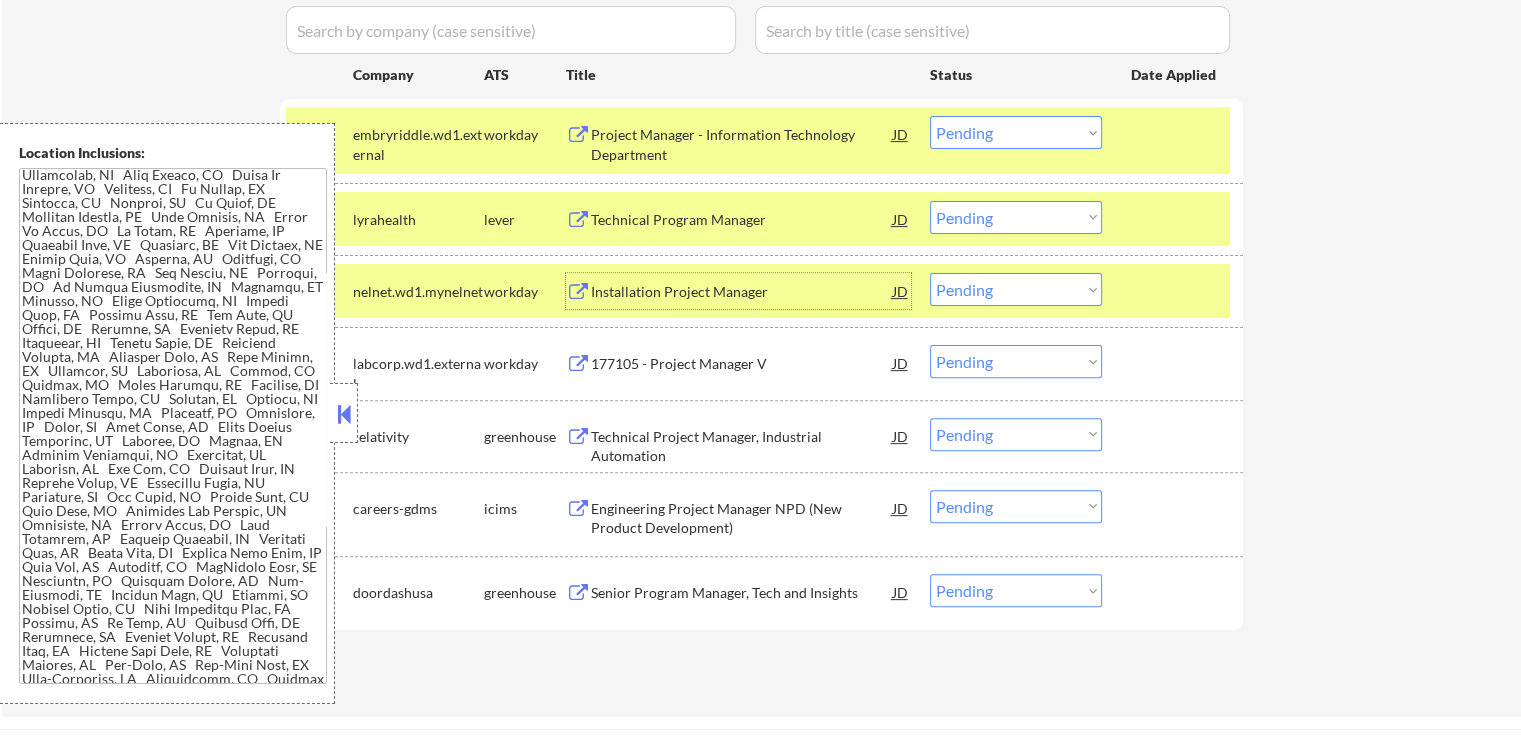 click on "Technical Project Manager, Industrial Automation" at bounding box center (742, 446) 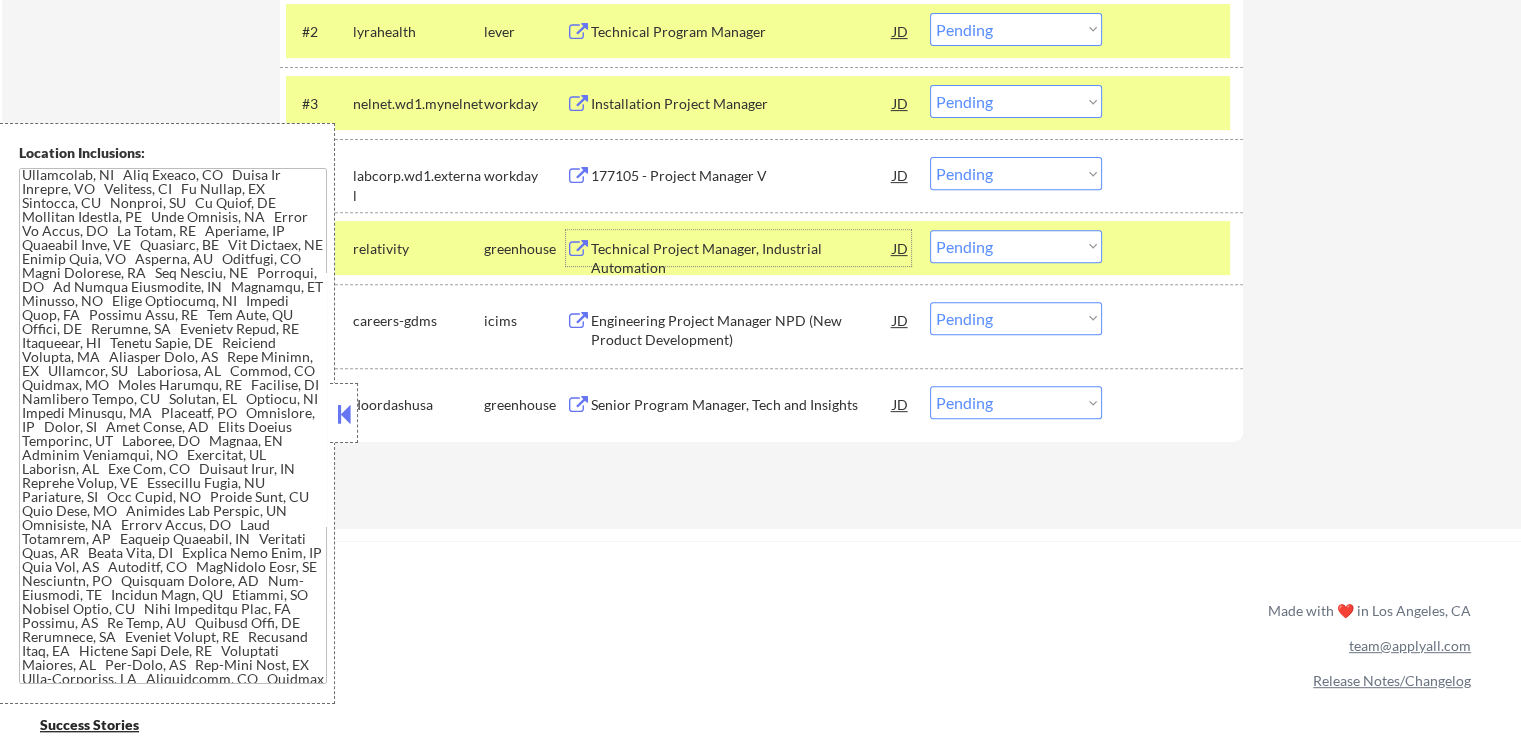 scroll, scrollTop: 800, scrollLeft: 0, axis: vertical 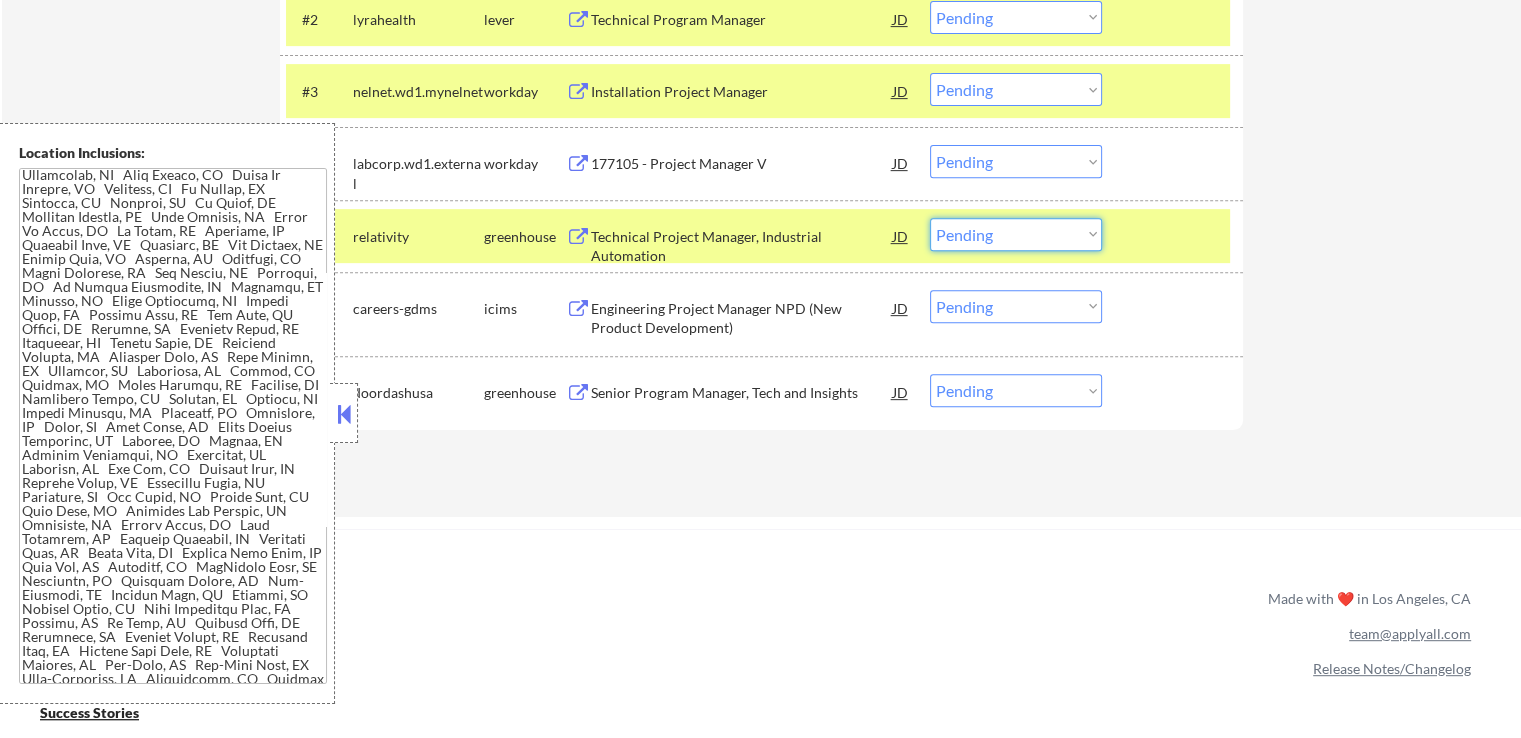 click on "Choose an option... Pending Applied Excluded (Questions) Excluded (Expired) Excluded (Location) Excluded (Bad Match) Excluded (Blocklist) Excluded (Salary) Excluded (Other)" at bounding box center [1016, 234] 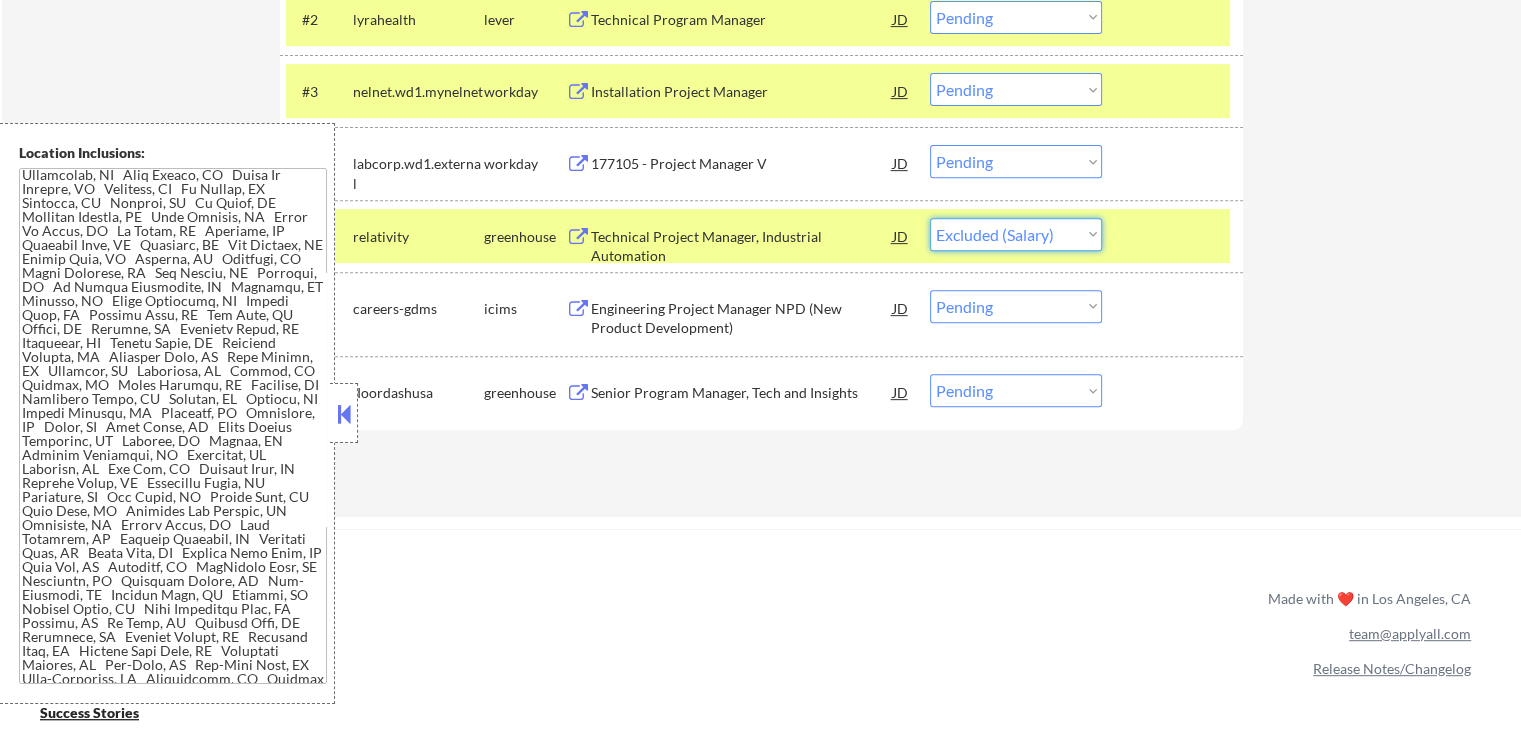 click on "Choose an option... Pending Applied Excluded (Questions) Excluded (Expired) Excluded (Location) Excluded (Bad Match) Excluded (Blocklist) Excluded (Salary) Excluded (Other)" at bounding box center [1016, 234] 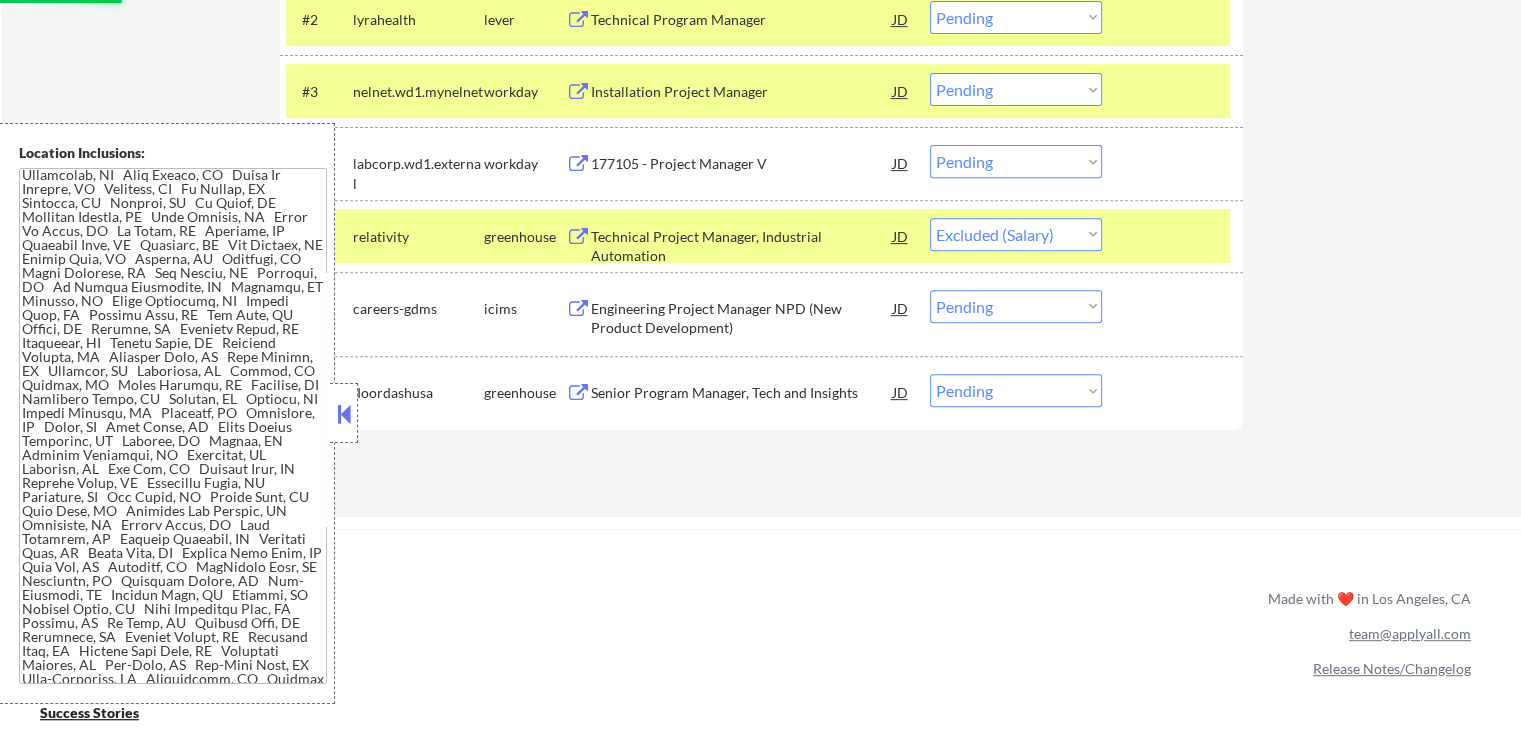 click on "Senior Program Manager, Tech and Insights" at bounding box center [742, 393] 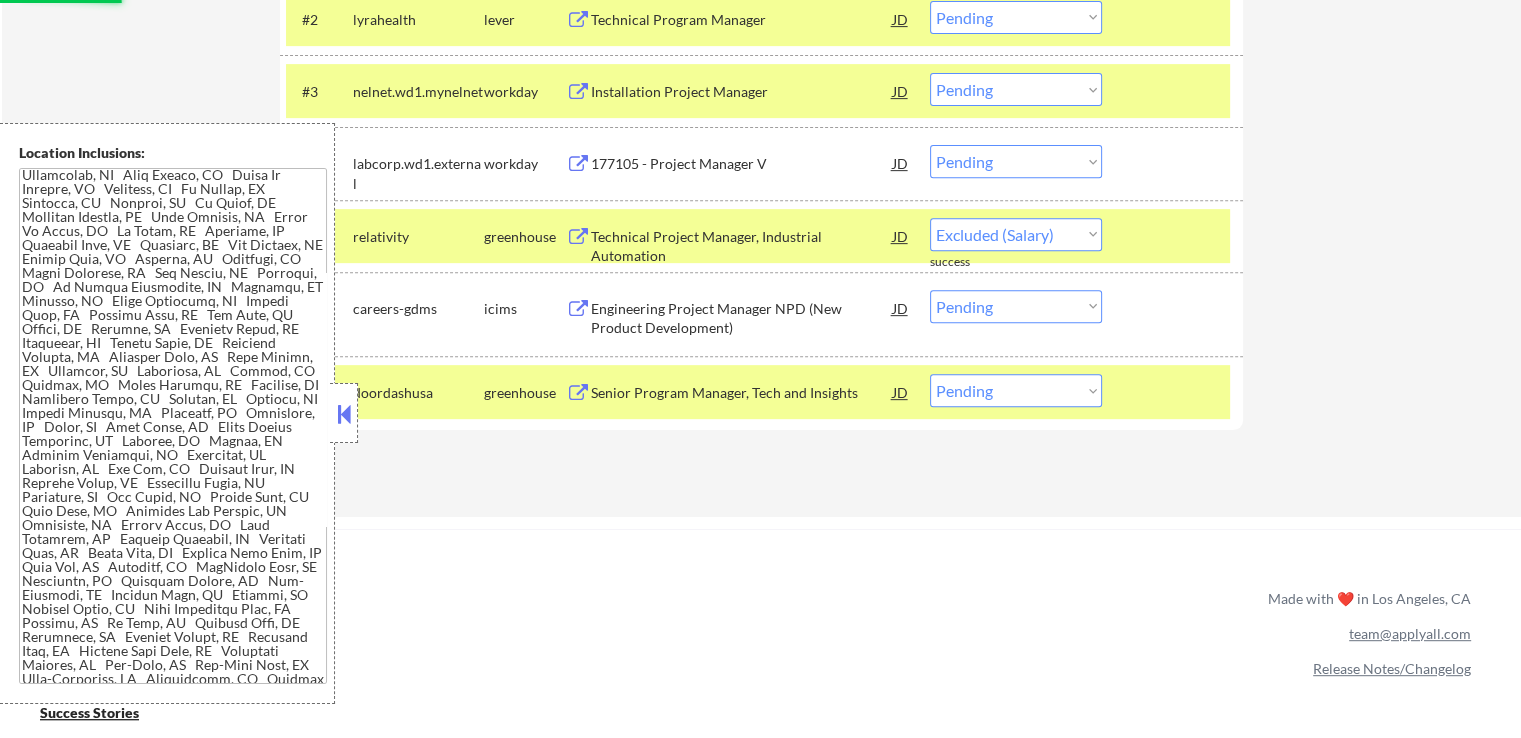 select on ""pending"" 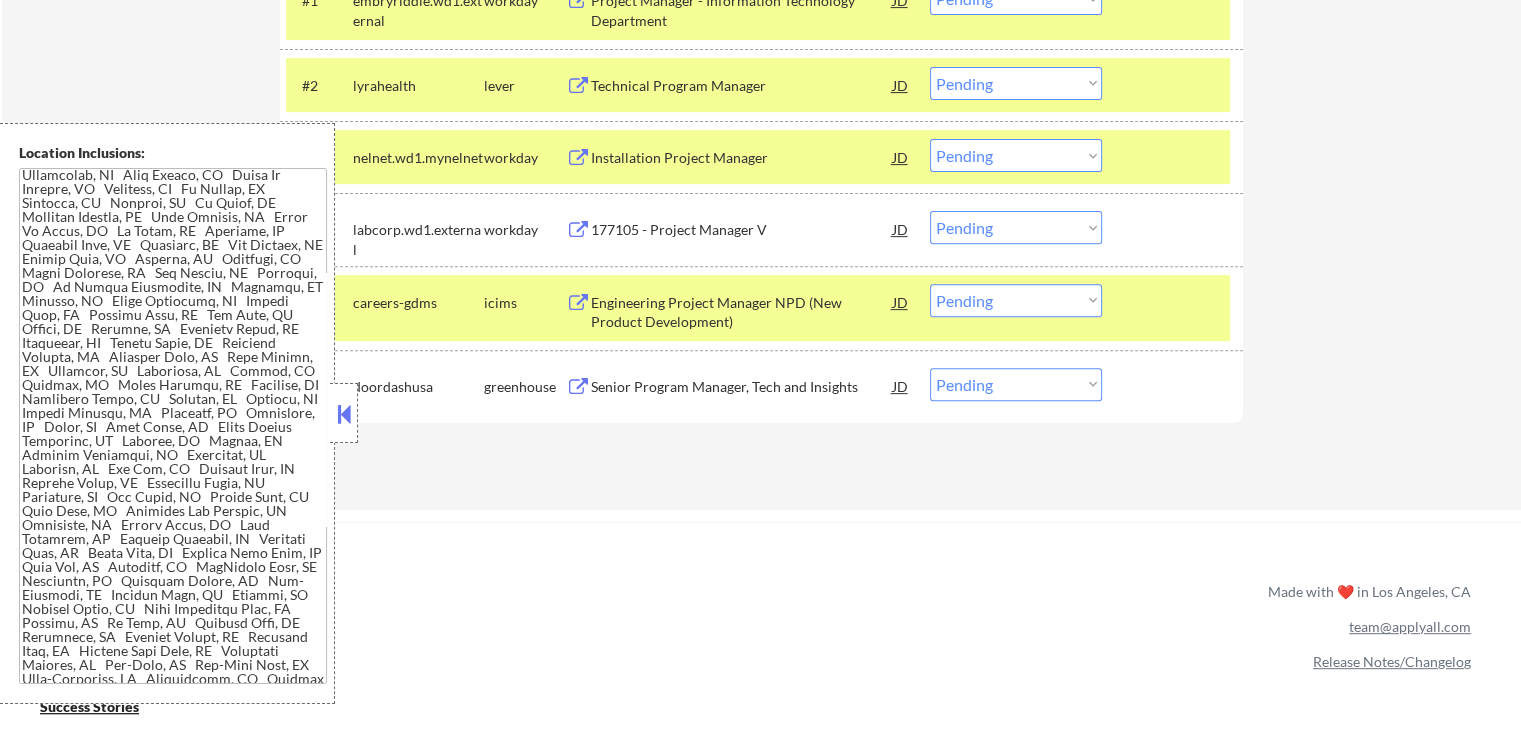 scroll, scrollTop: 700, scrollLeft: 0, axis: vertical 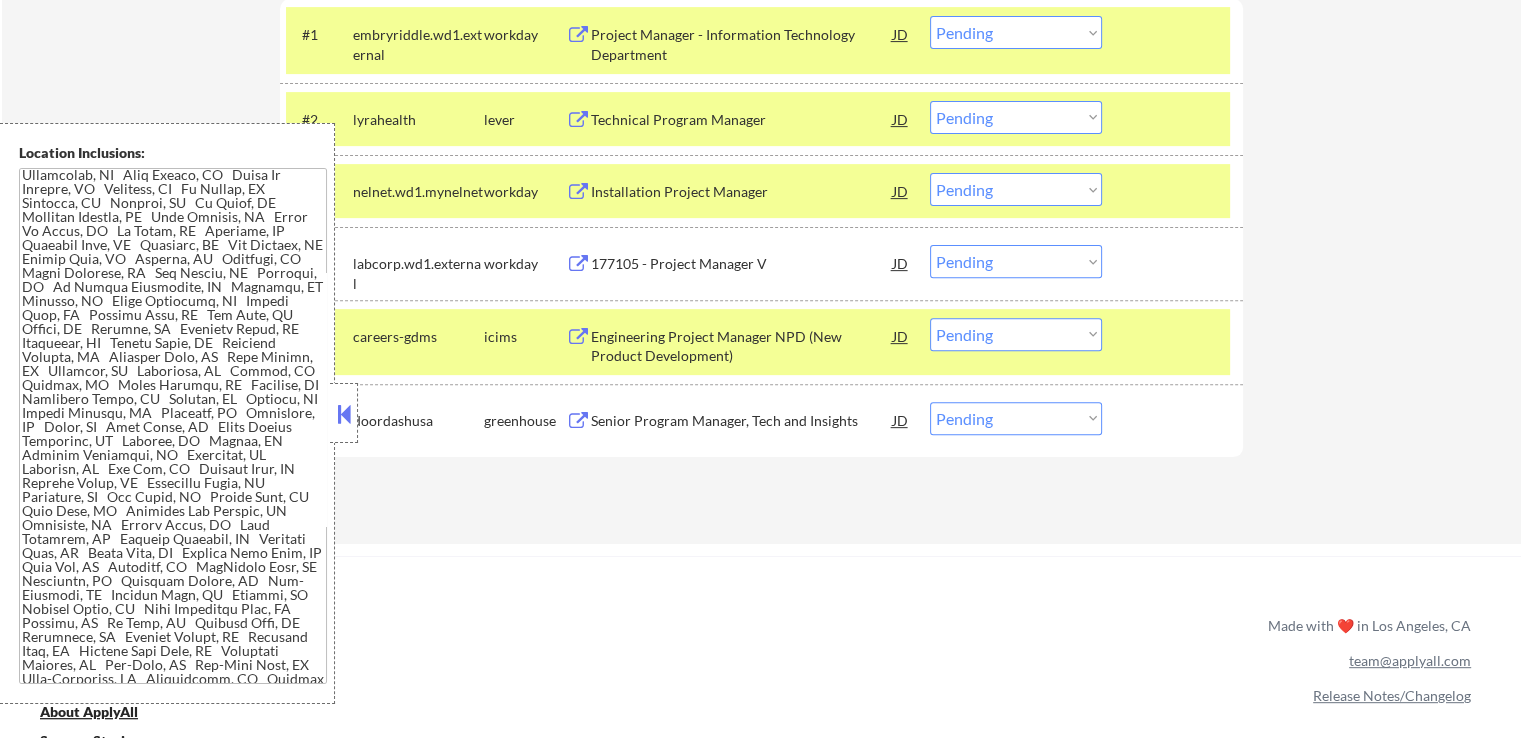 click on "Choose an option... Pending Applied Excluded (Questions) Excluded (Expired) Excluded (Location) Excluded (Bad Match) Excluded (Blocklist) Excluded (Salary) Excluded (Other)" at bounding box center [1016, 117] 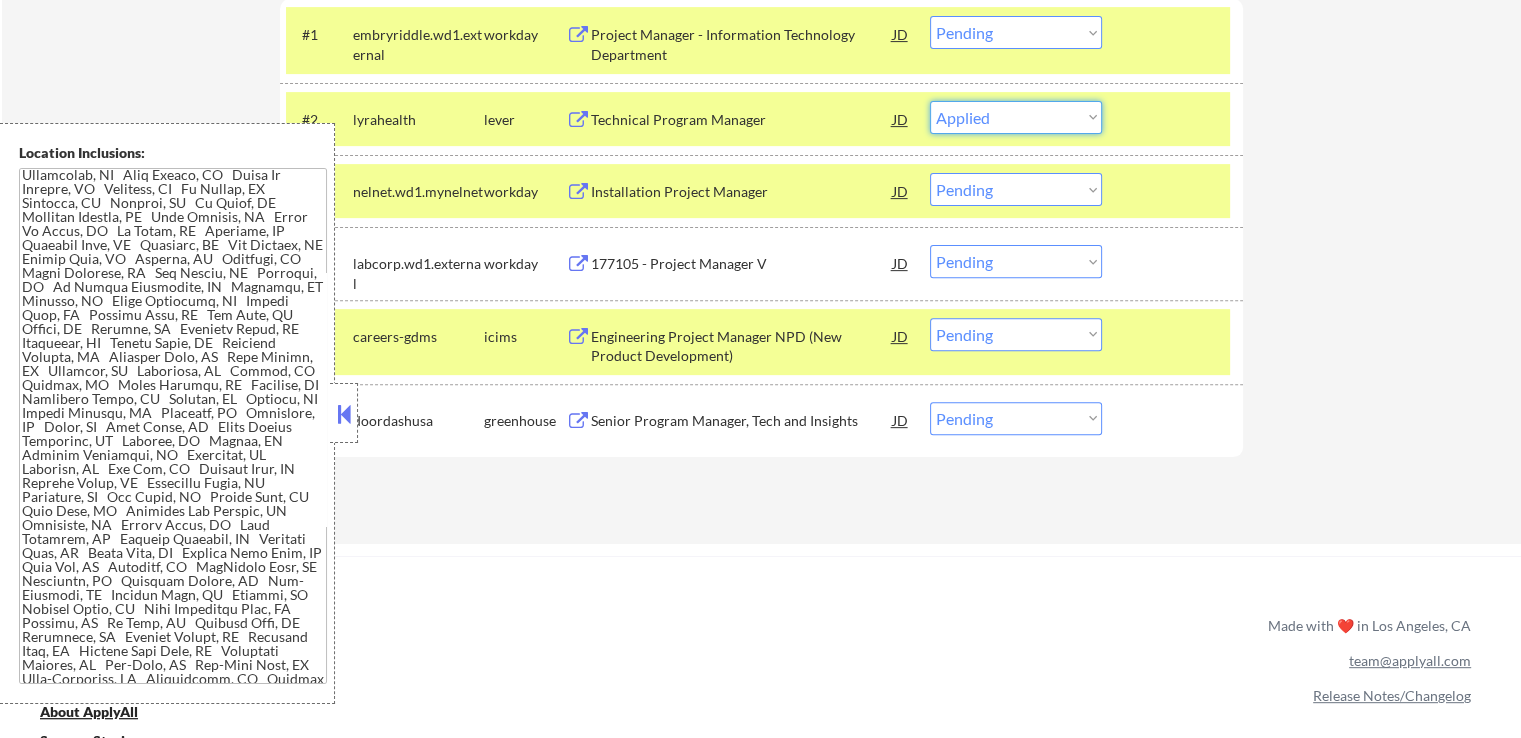 click on "Choose an option... Pending Applied Excluded (Questions) Excluded (Expired) Excluded (Location) Excluded (Bad Match) Excluded (Blocklist) Excluded (Salary) Excluded (Other)" at bounding box center [1016, 117] 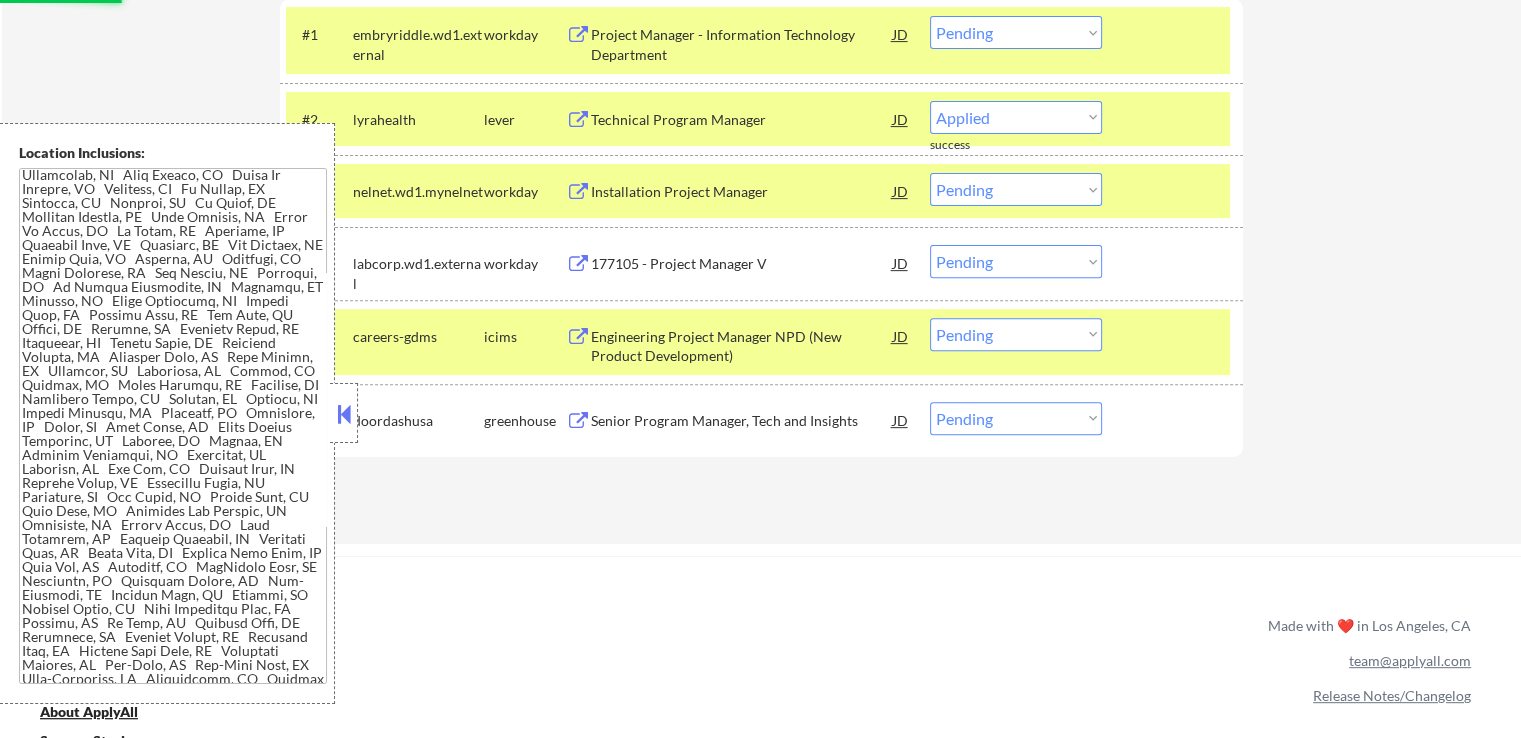 select on ""pending"" 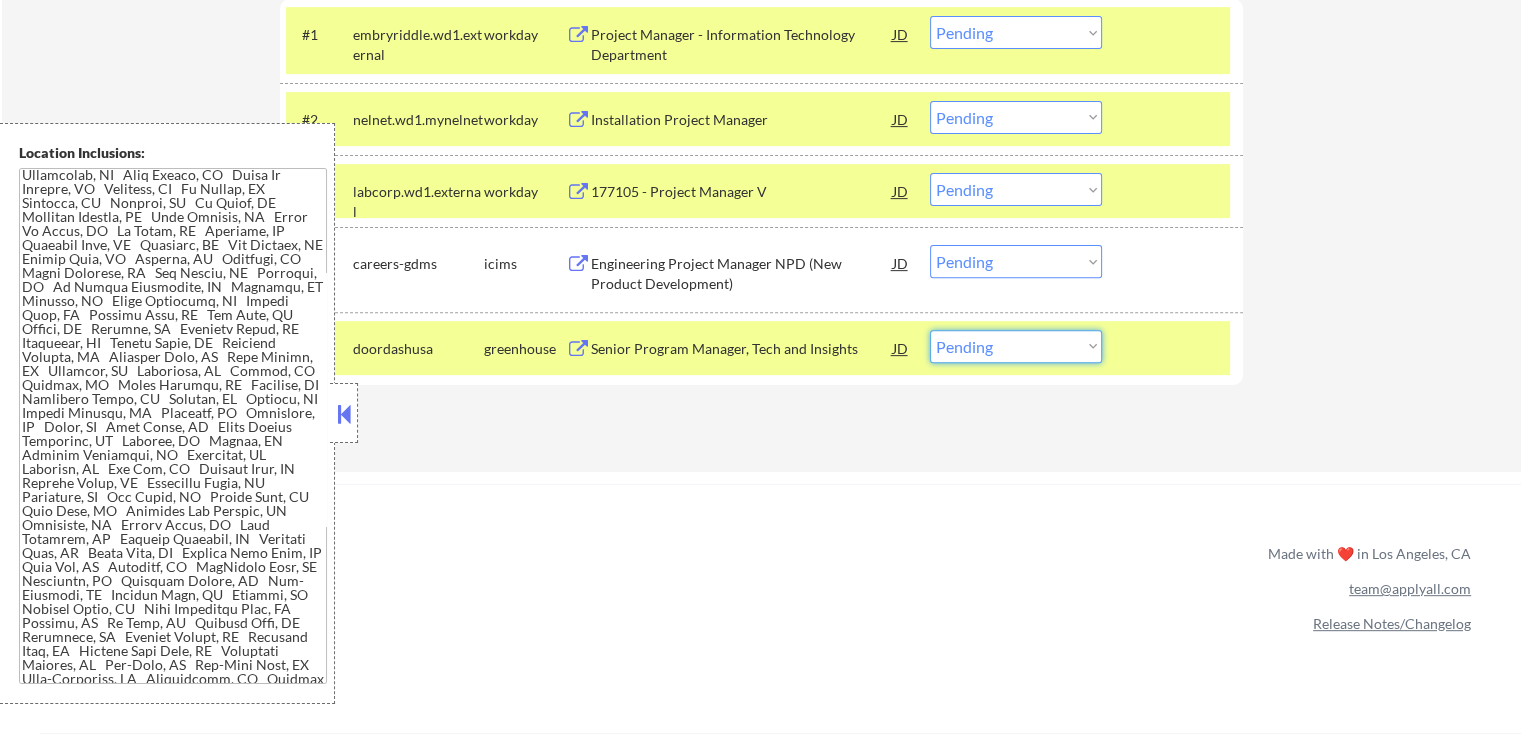click on "Choose an option... Pending Applied Excluded (Questions) Excluded (Expired) Excluded (Location) Excluded (Bad Match) Excluded (Blocklist) Excluded (Salary) Excluded (Other)" at bounding box center (1016, 346) 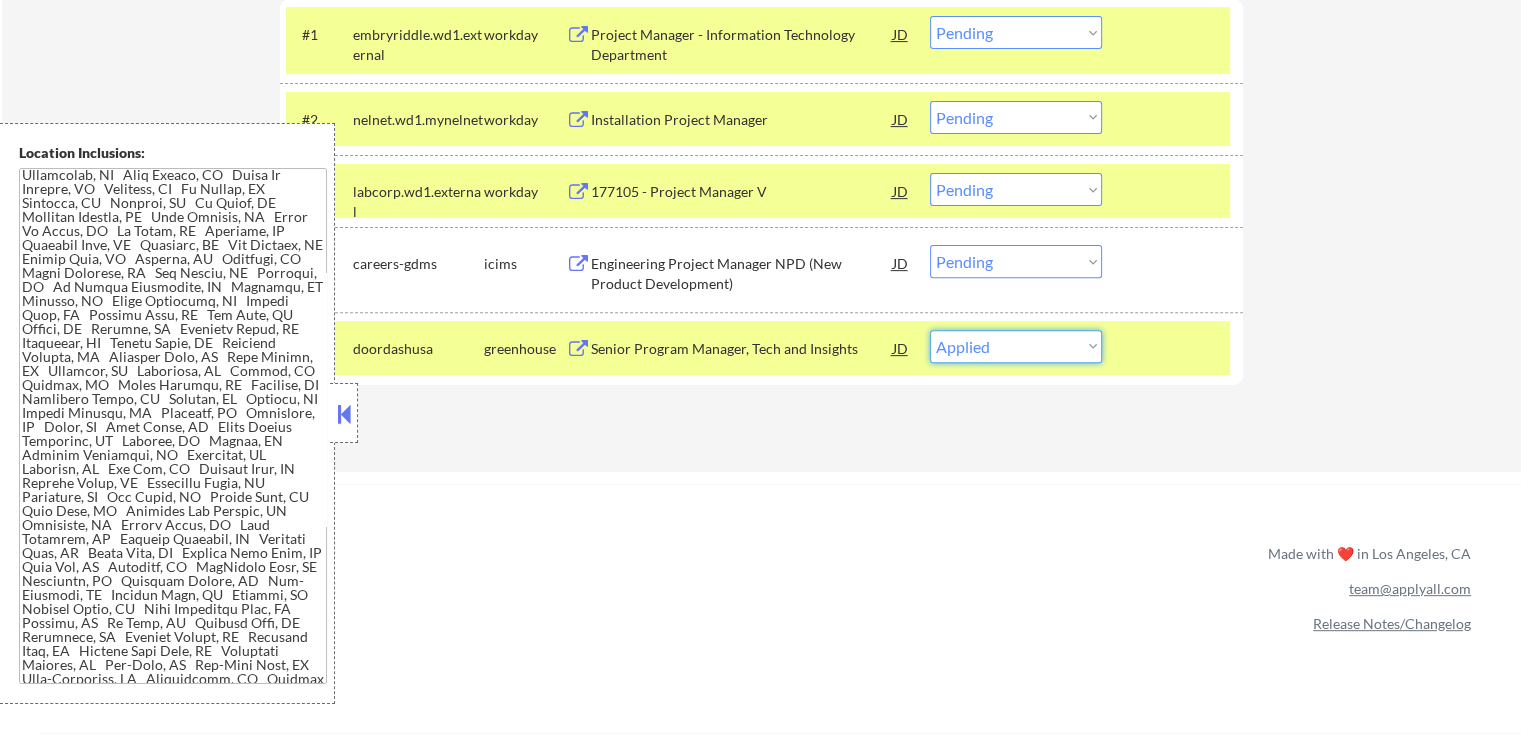 click on "Choose an option... Pending Applied Excluded (Questions) Excluded (Expired) Excluded (Location) Excluded (Bad Match) Excluded (Blocklist) Excluded (Salary) Excluded (Other)" at bounding box center [1016, 346] 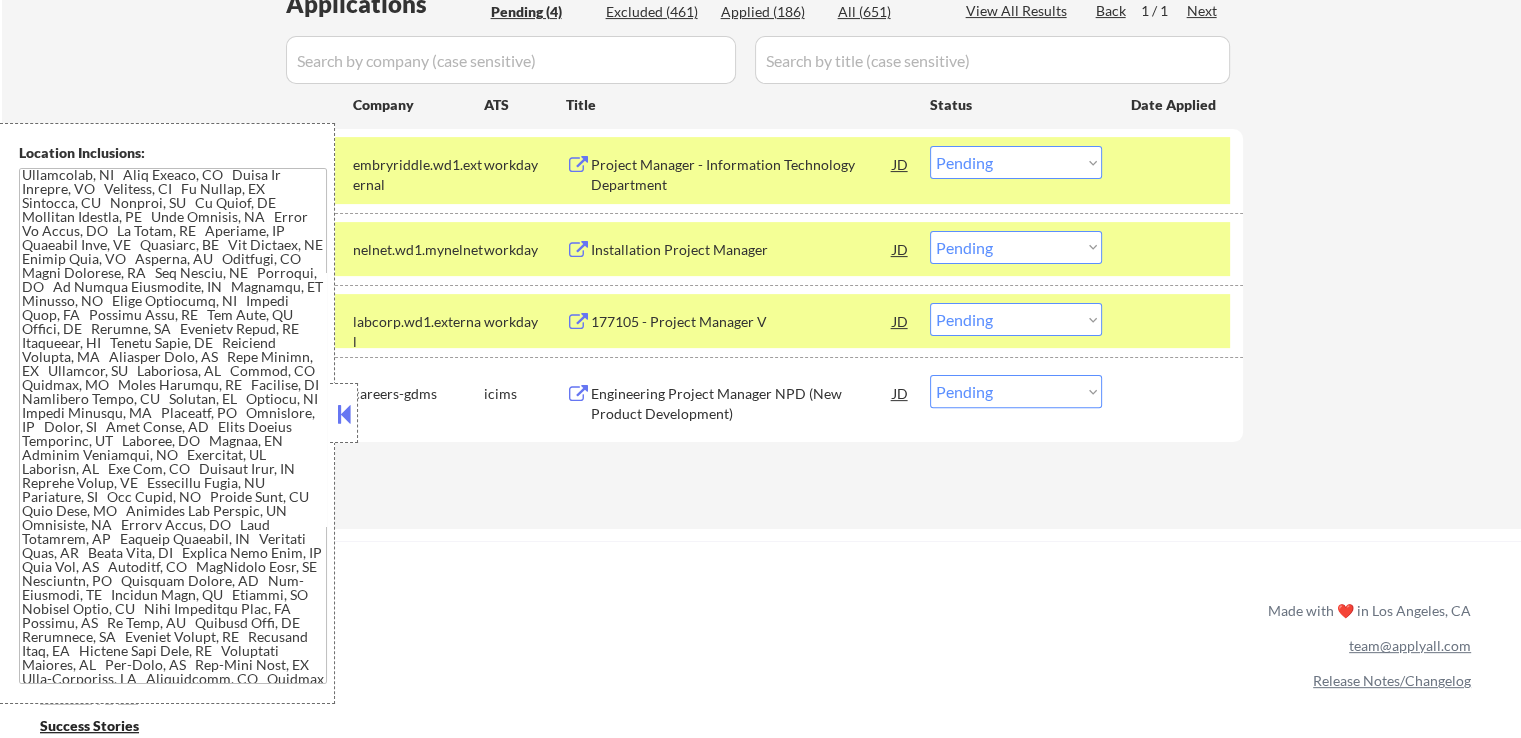 scroll, scrollTop: 600, scrollLeft: 0, axis: vertical 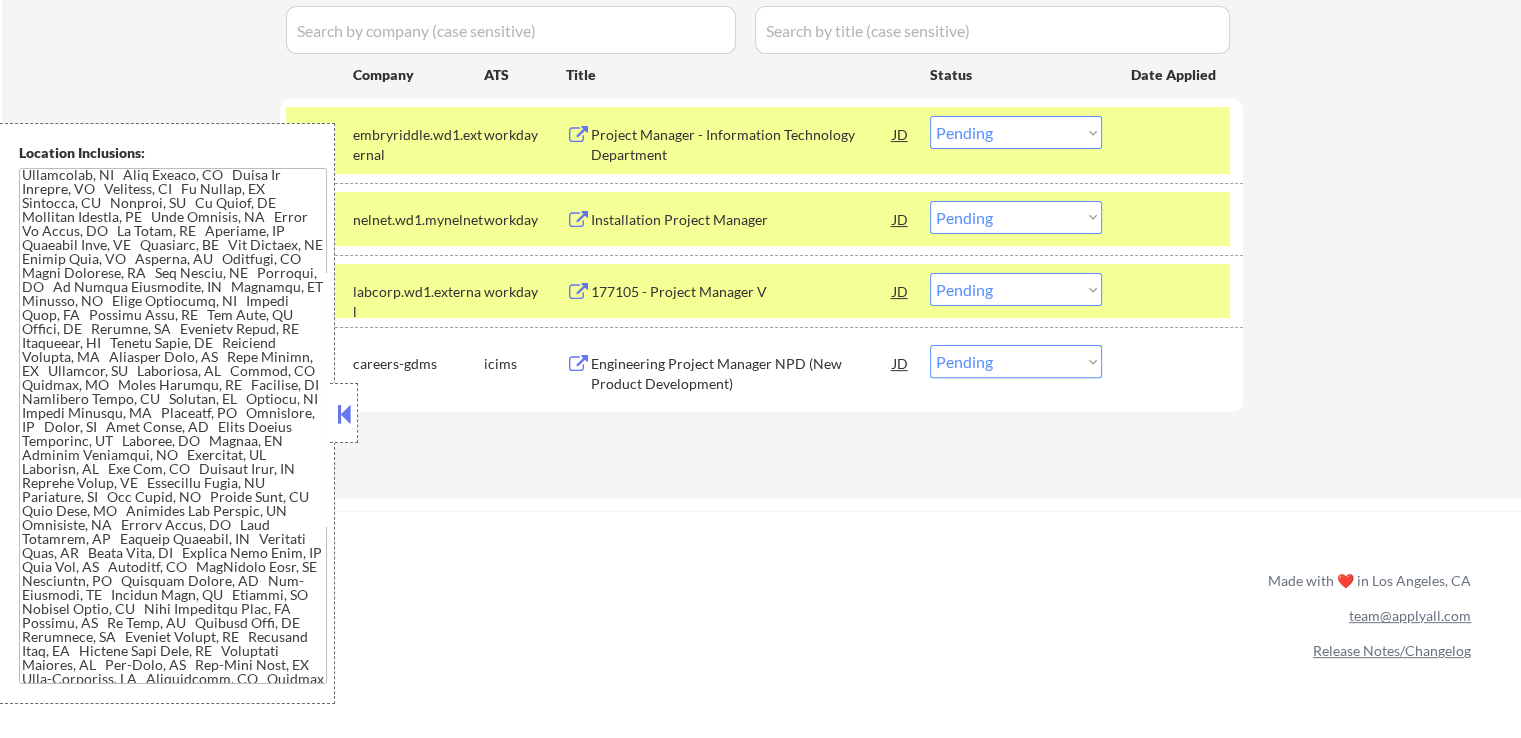 click on "Project Manager - Information Technology Department" at bounding box center (742, 144) 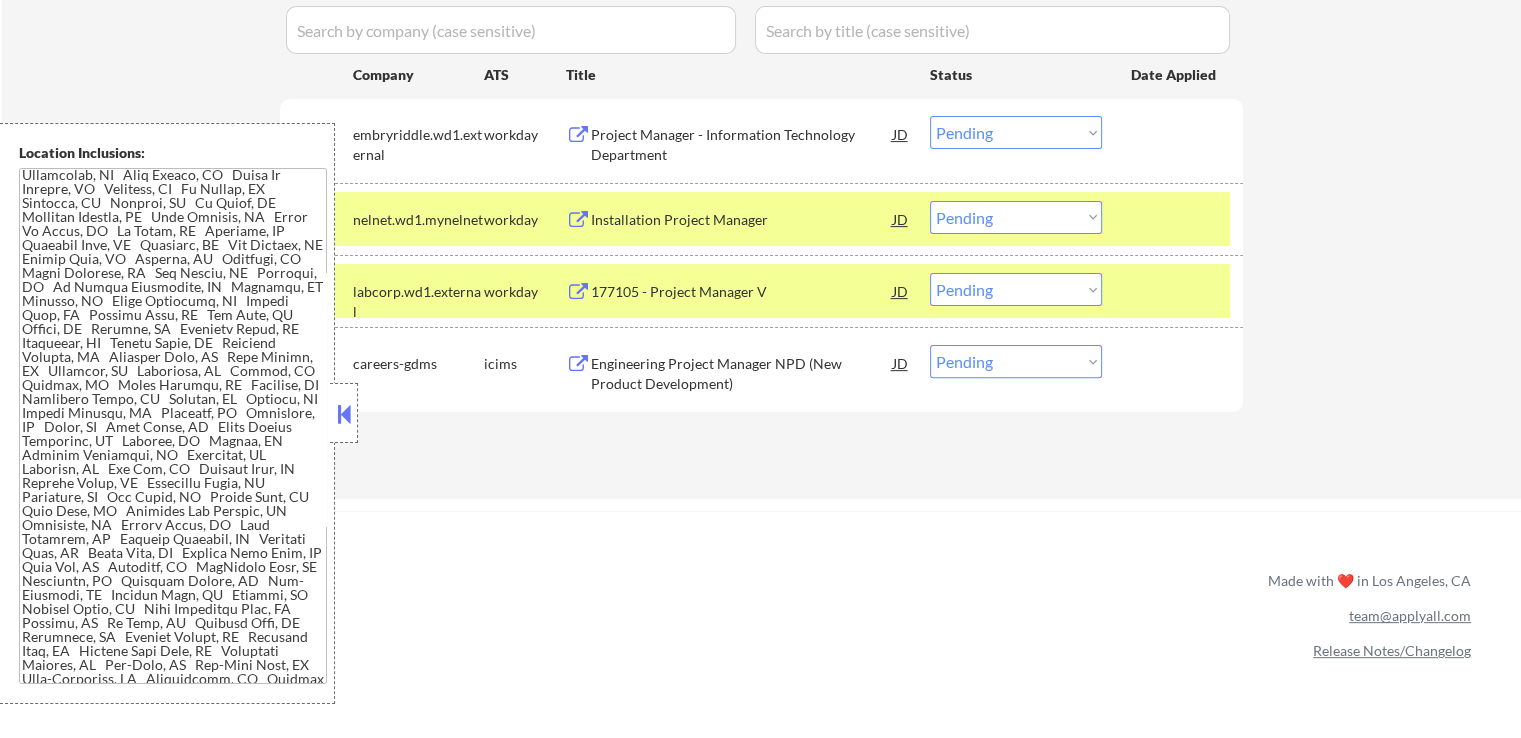 click on "Installation Project Manager" at bounding box center (742, 220) 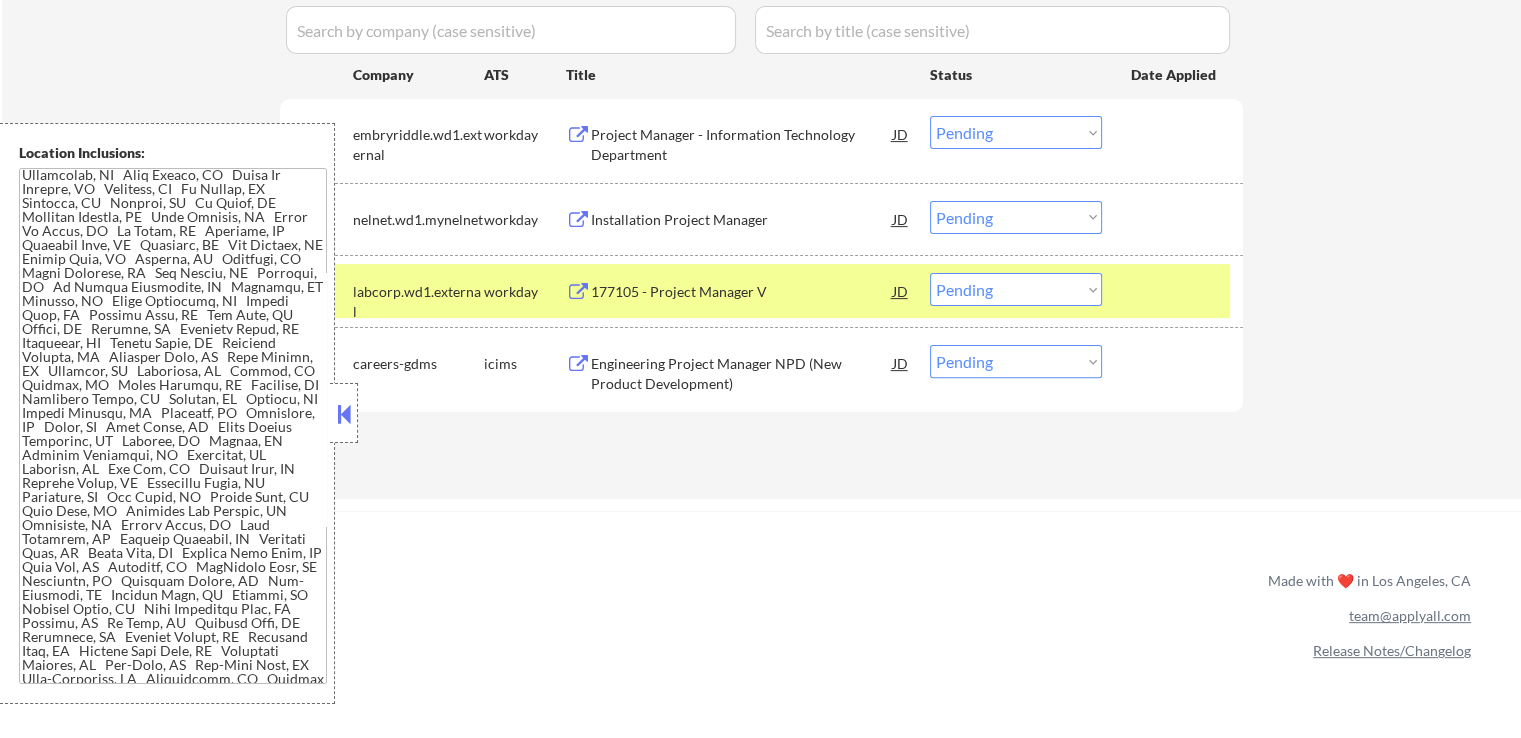 click on "177105 - Project Manager V" at bounding box center [742, 291] 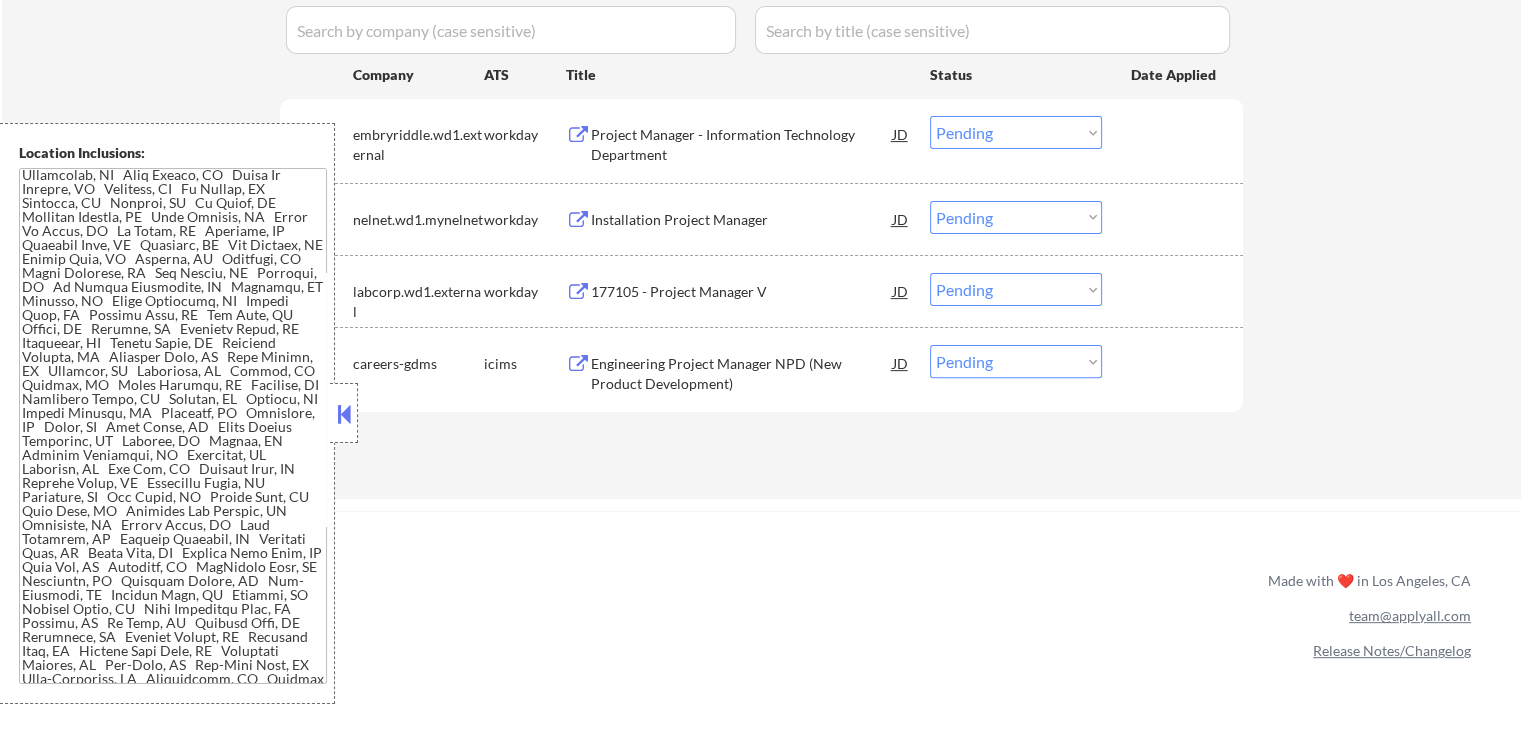 click on "Engineering Project Manager NPD (New Product Development)" at bounding box center (742, 373) 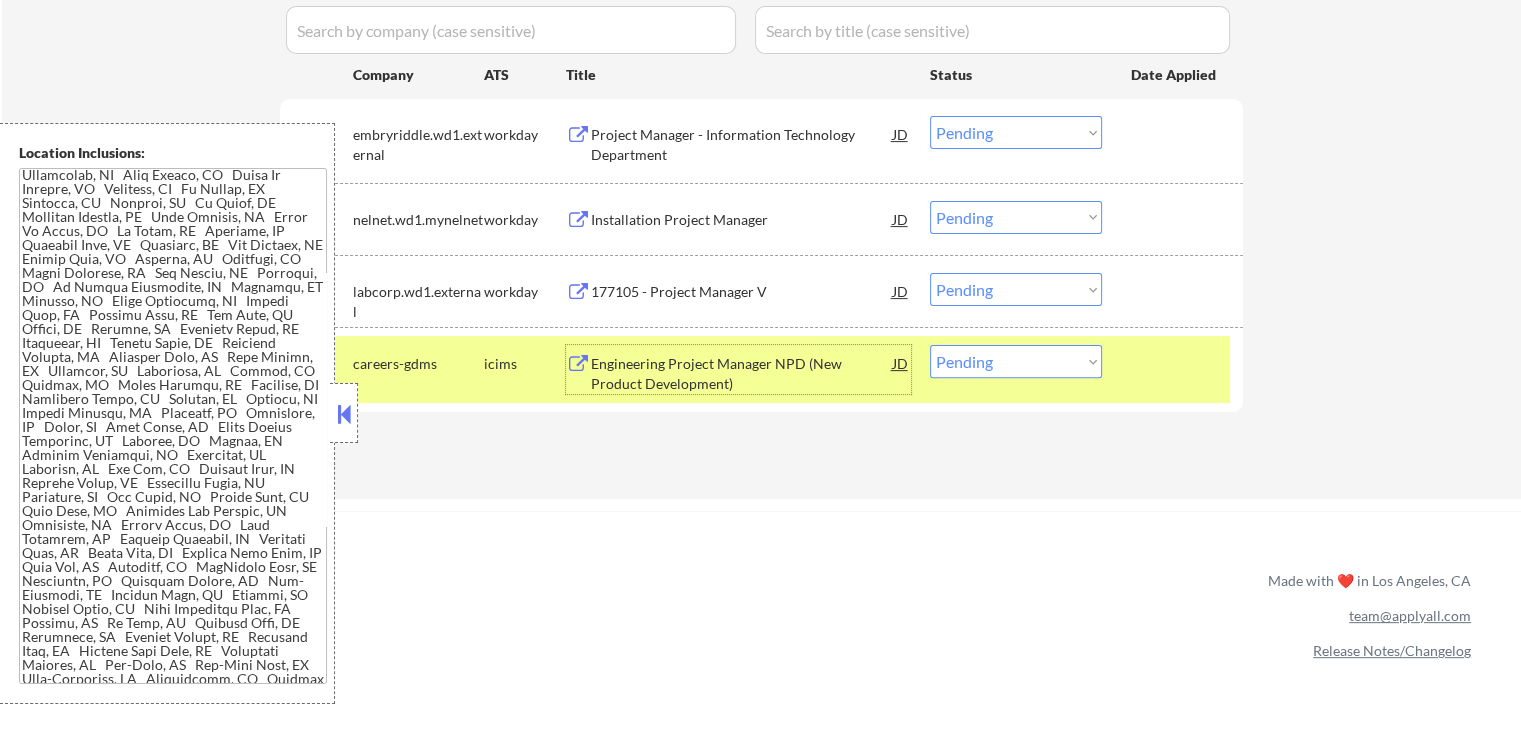 click on "Choose an option... Pending Applied Excluded (Questions) Excluded (Expired) Excluded (Location) Excluded (Bad Match) Excluded (Blocklist) Excluded (Salary) Excluded (Other)" at bounding box center [1016, 289] 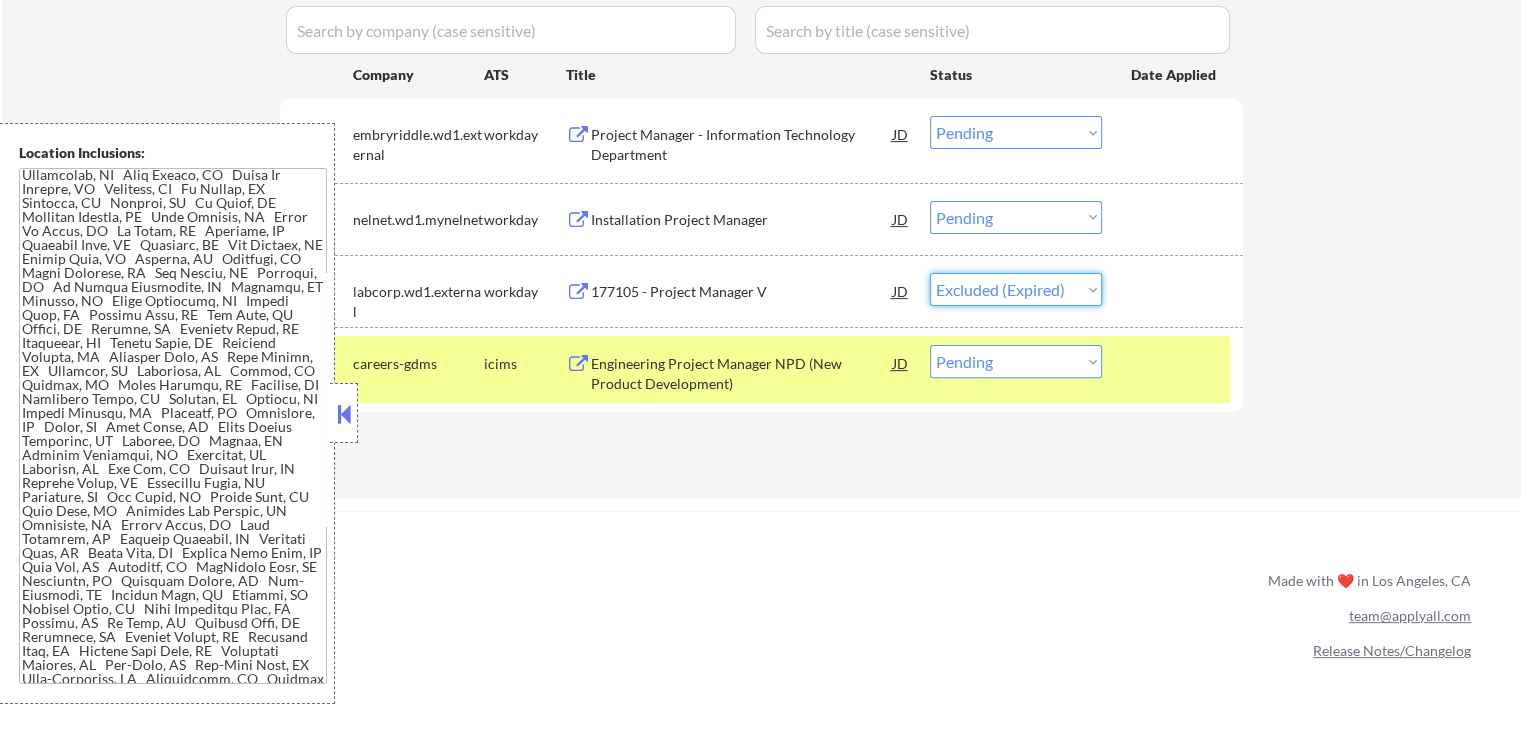 click on "Choose an option... Pending Applied Excluded (Questions) Excluded (Expired) Excluded (Location) Excluded (Bad Match) Excluded (Blocklist) Excluded (Salary) Excluded (Other)" at bounding box center [1016, 289] 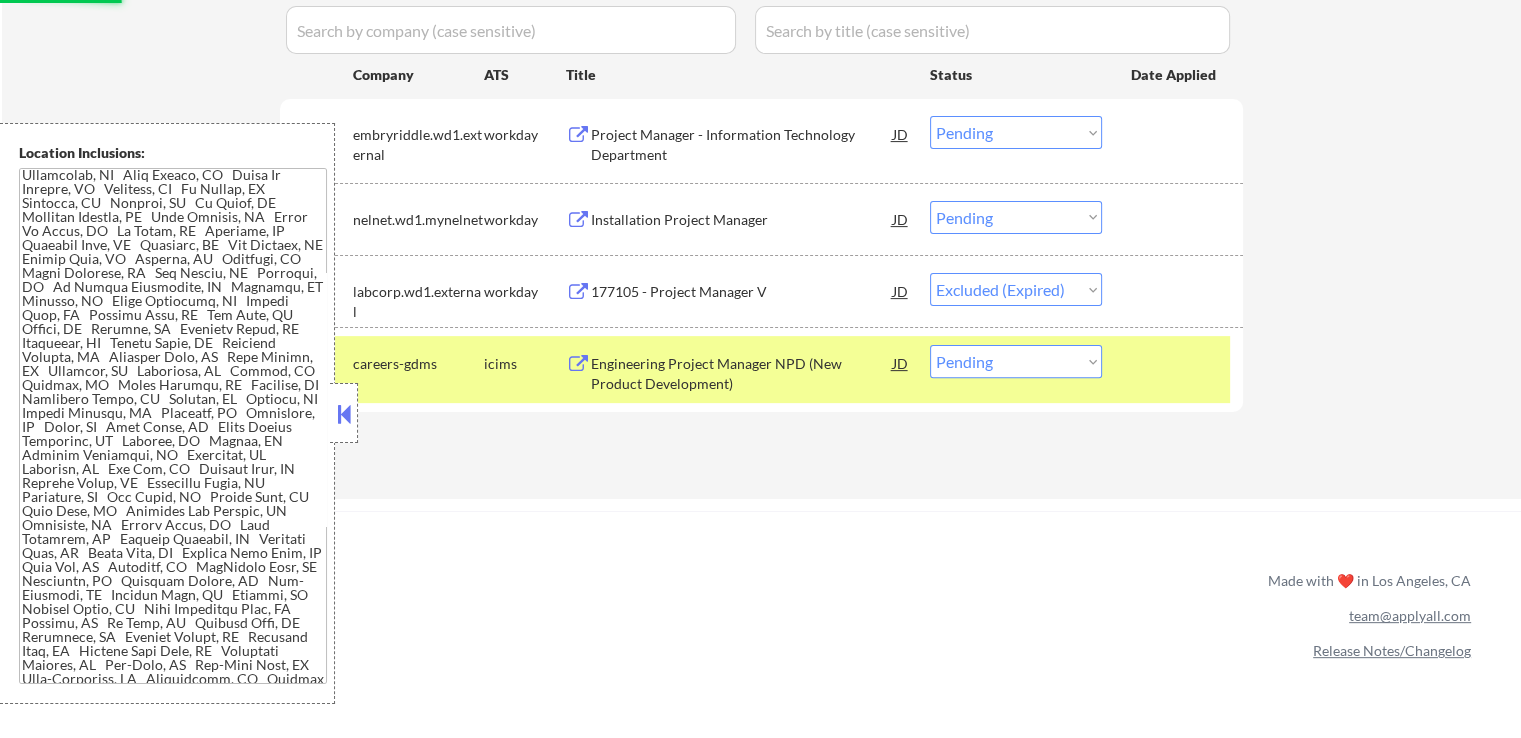 click on "Choose an option... Pending Applied Excluded (Questions) Excluded (Expired) Excluded (Location) Excluded (Bad Match) Excluded (Blocklist) Excluded (Salary) Excluded (Other)" at bounding box center (1016, 217) 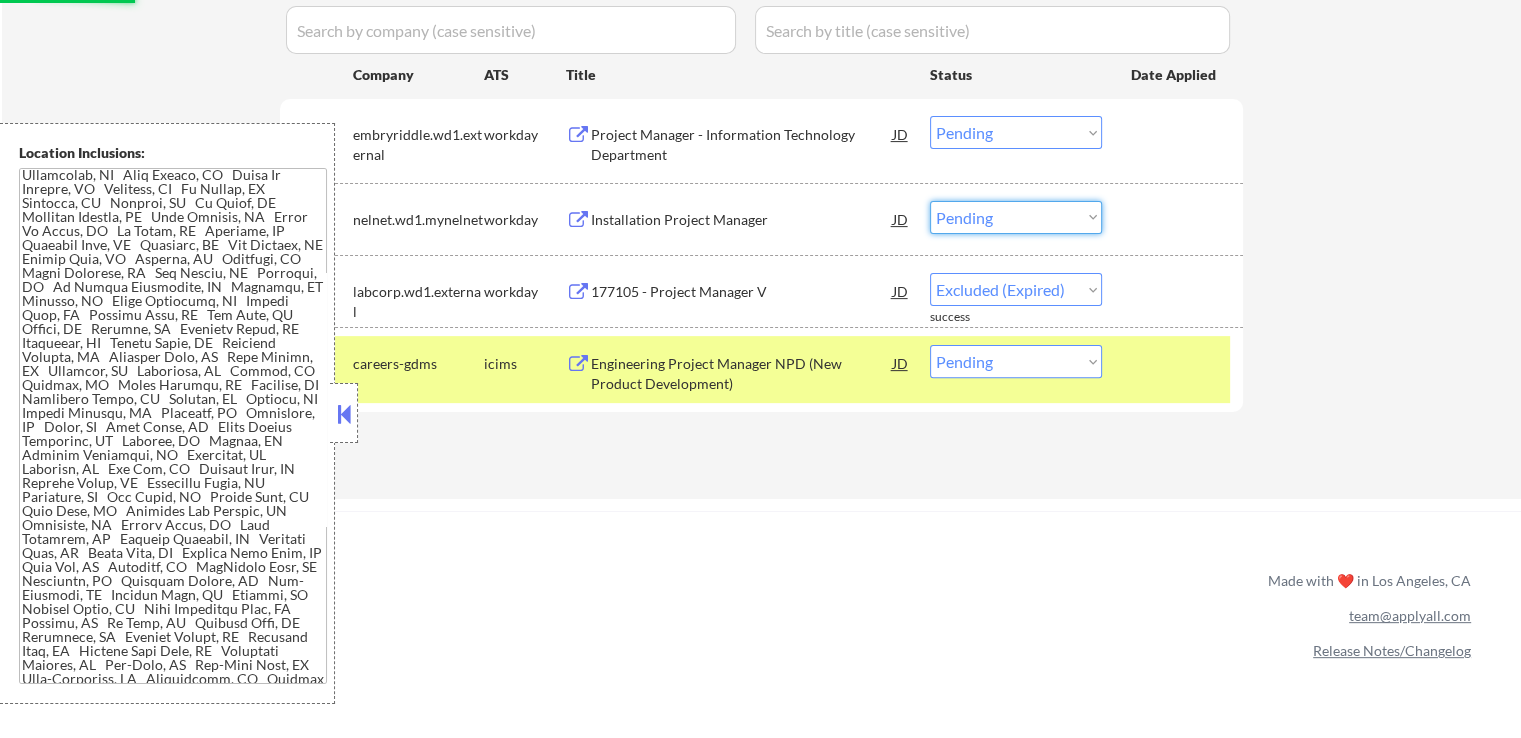 select on ""pending"" 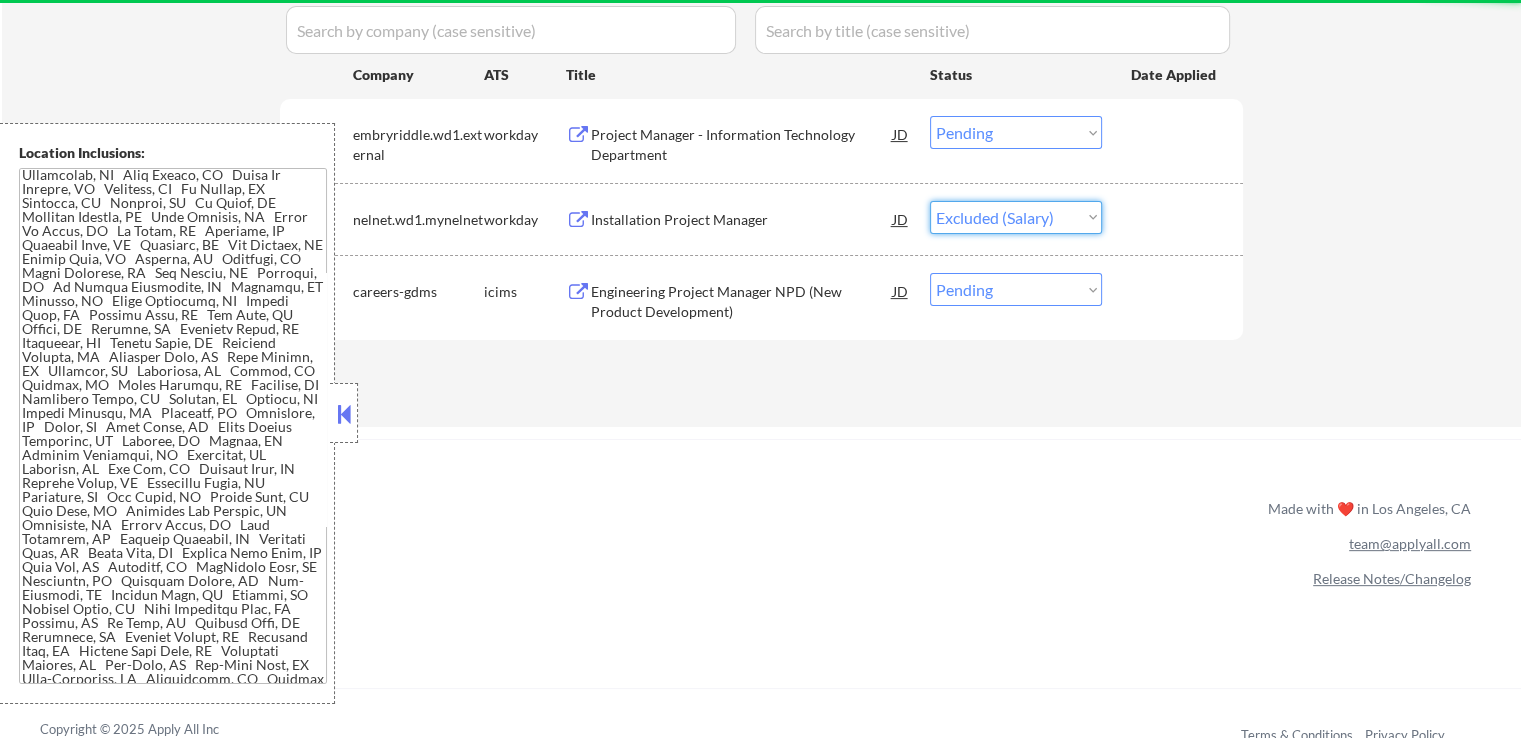 click on "Choose an option... Pending Applied Excluded (Questions) Excluded (Expired) Excluded (Location) Excluded (Bad Match) Excluded (Blocklist) Excluded (Salary) Excluded (Other)" at bounding box center [1016, 217] 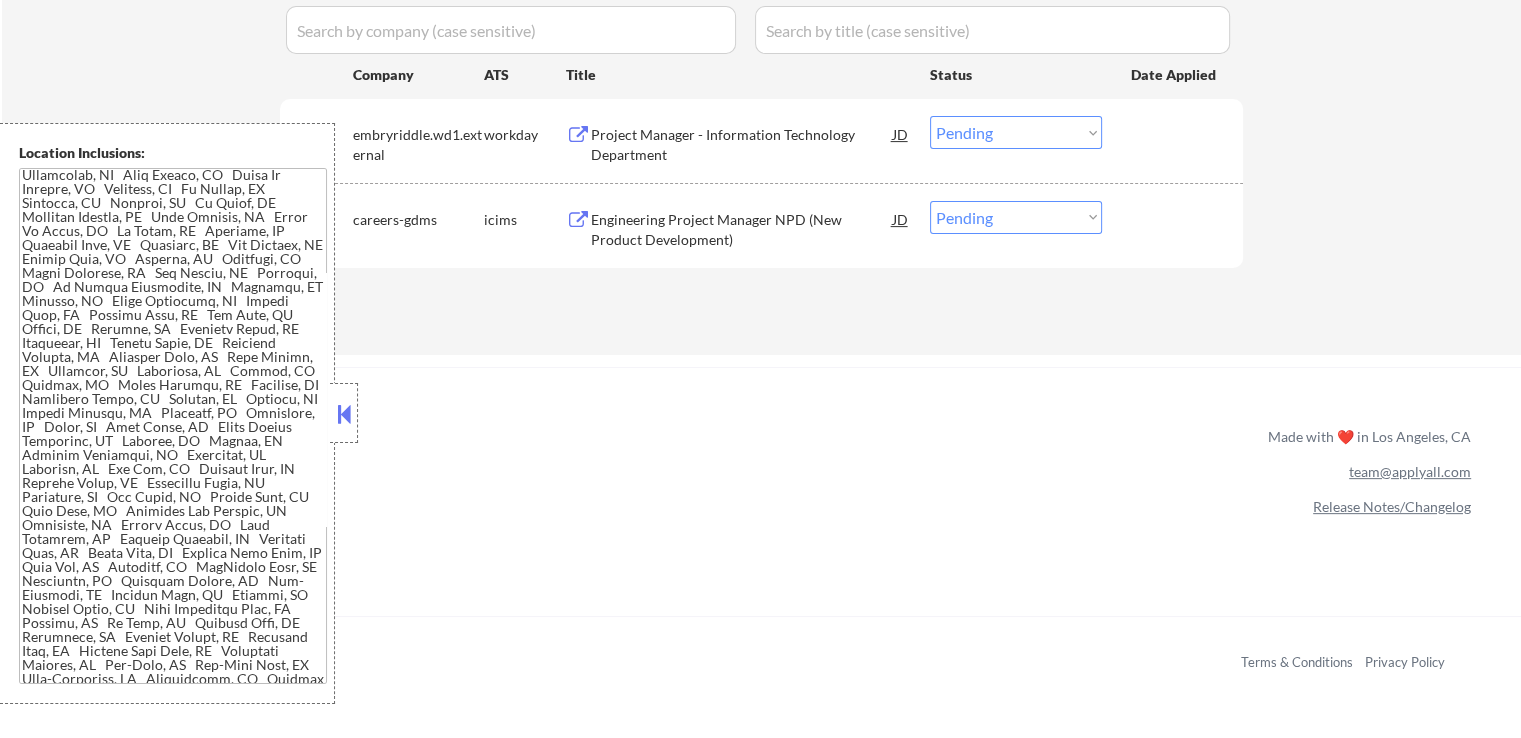 click on "Choose an option... Pending Applied Excluded (Questions) Excluded (Expired) Excluded (Location) Excluded (Bad Match) Excluded (Blocklist) Excluded (Salary) Excluded (Other)" at bounding box center [1016, 217] 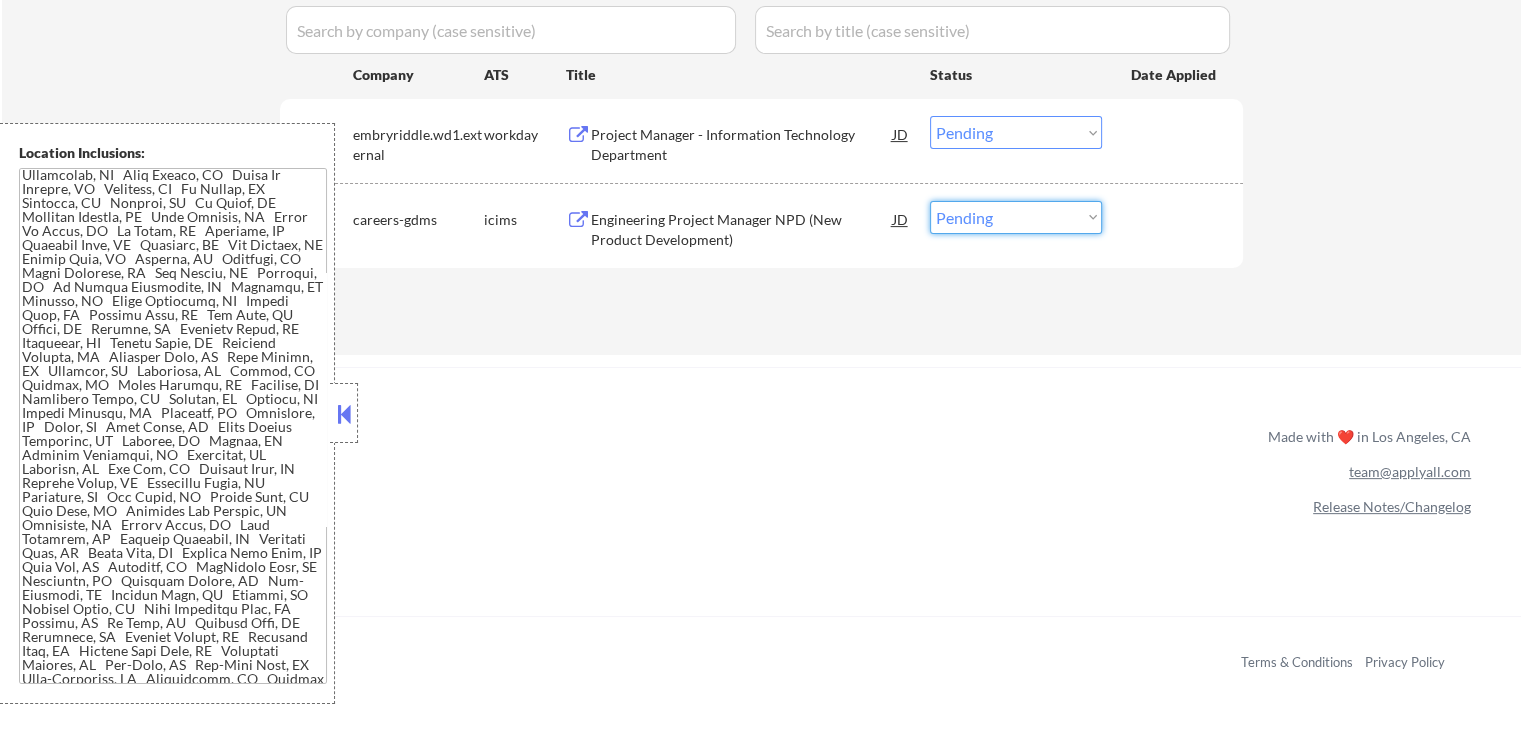 select on ""excluded__salary_"" 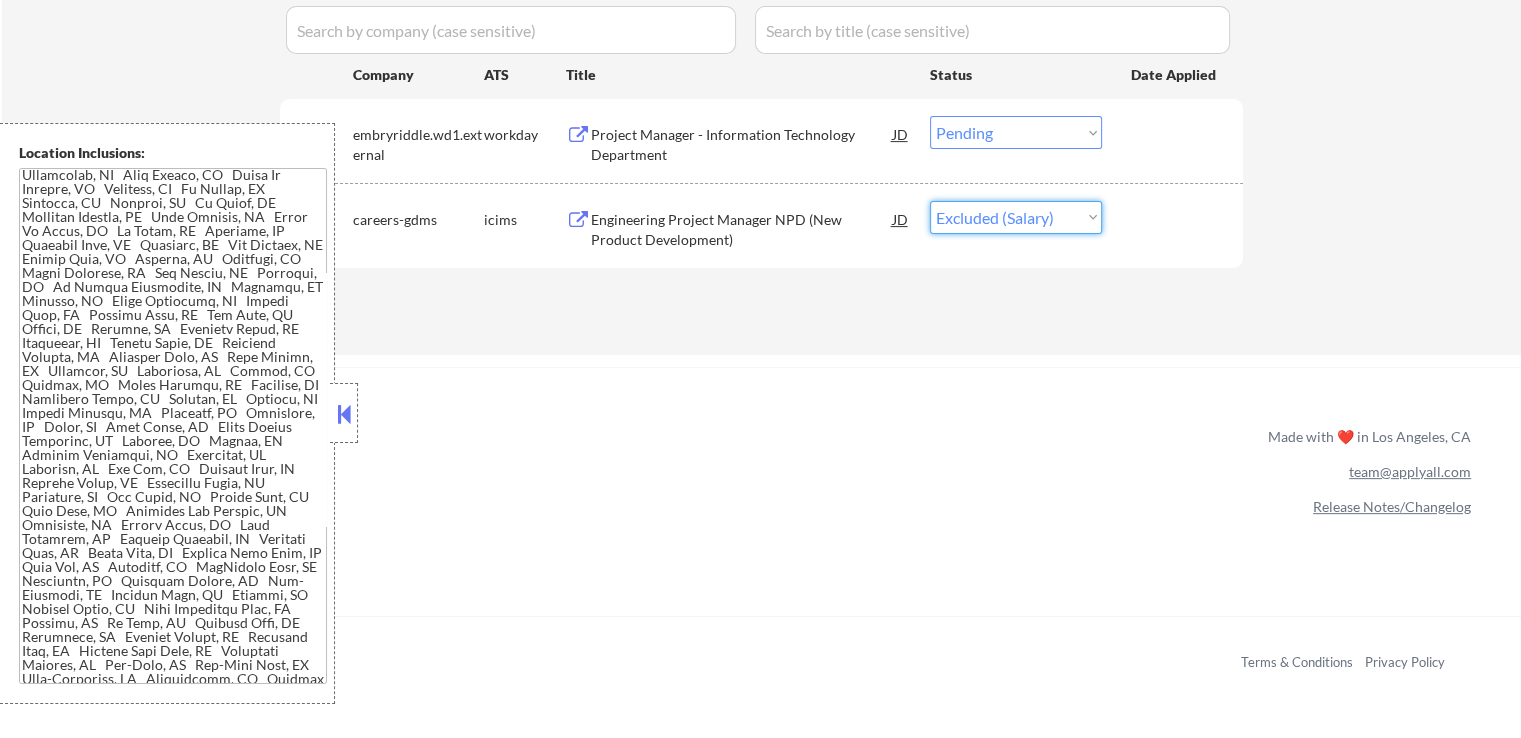 click on "Choose an option... Pending Applied Excluded (Questions) Excluded (Expired) Excluded (Location) Excluded (Bad Match) Excluded (Blocklist) Excluded (Salary) Excluded (Other)" at bounding box center (1016, 217) 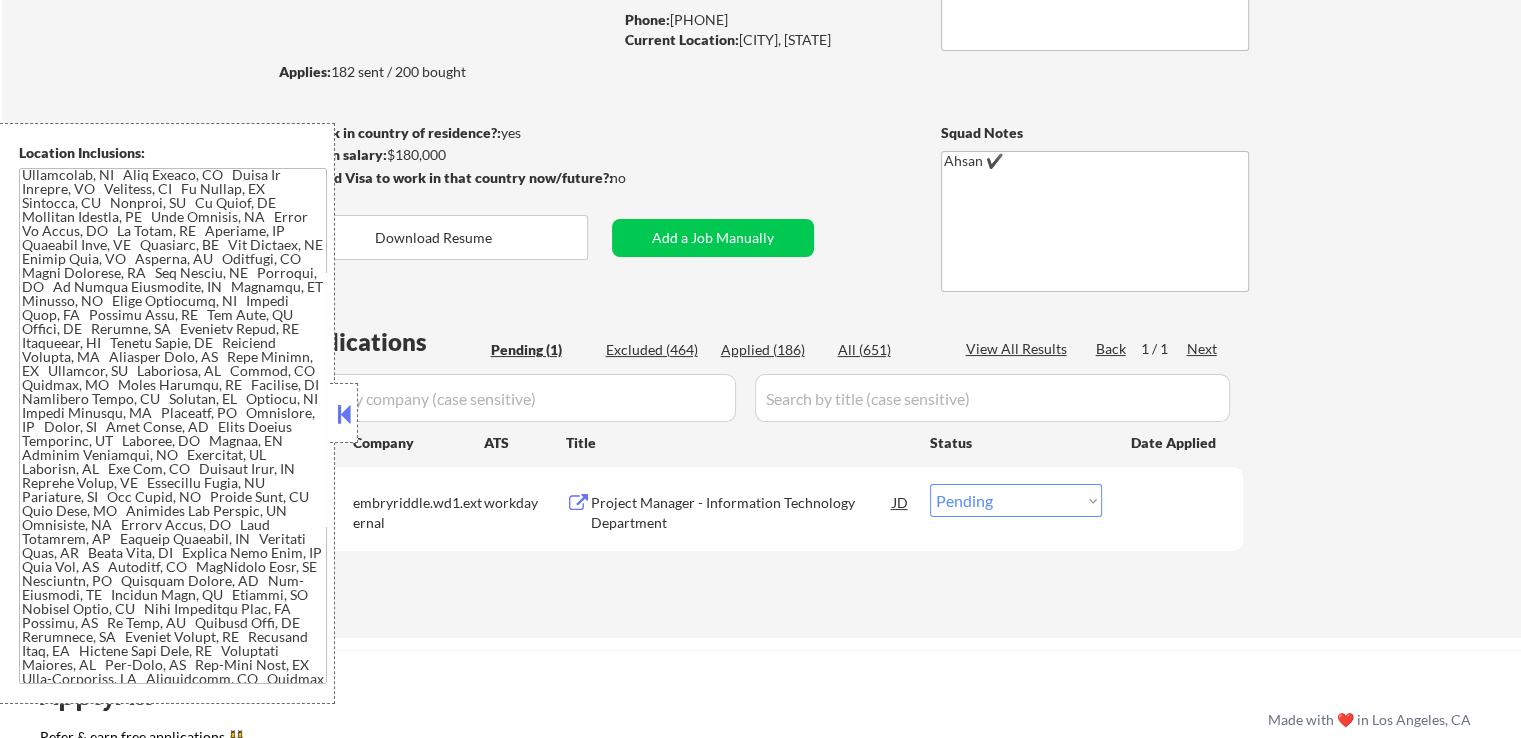 scroll, scrollTop: 200, scrollLeft: 0, axis: vertical 